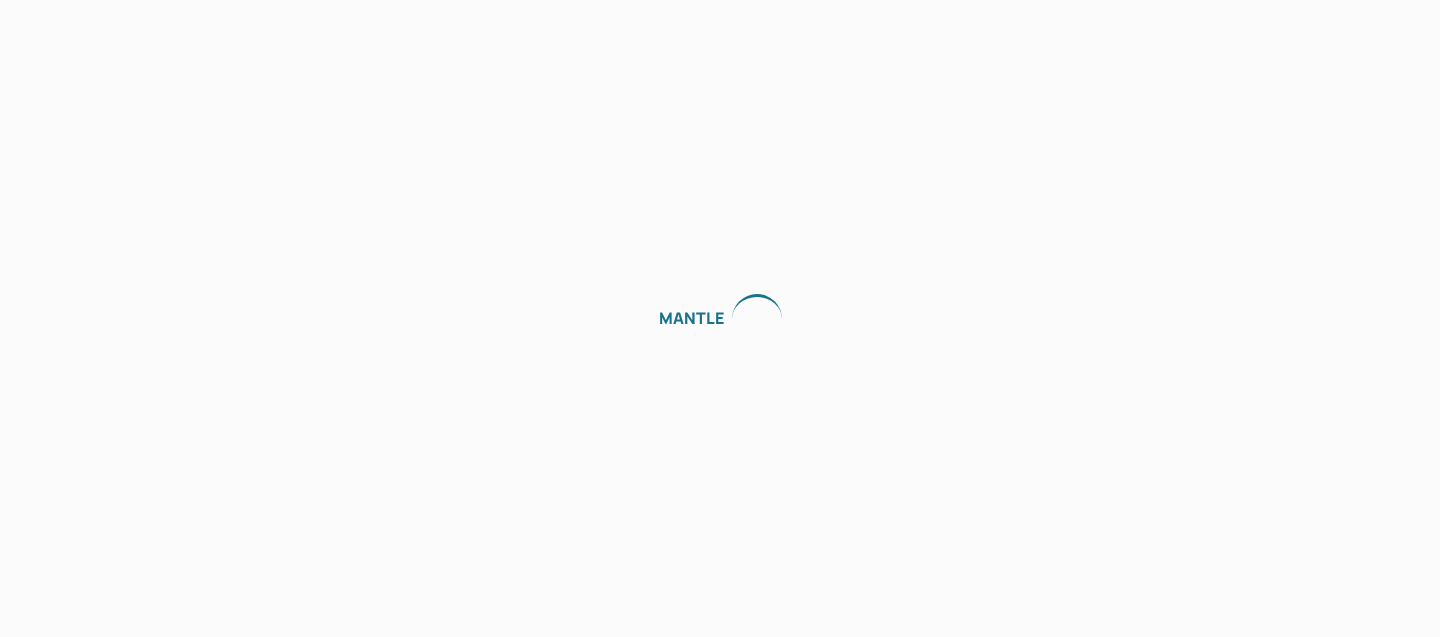 scroll, scrollTop: 0, scrollLeft: 0, axis: both 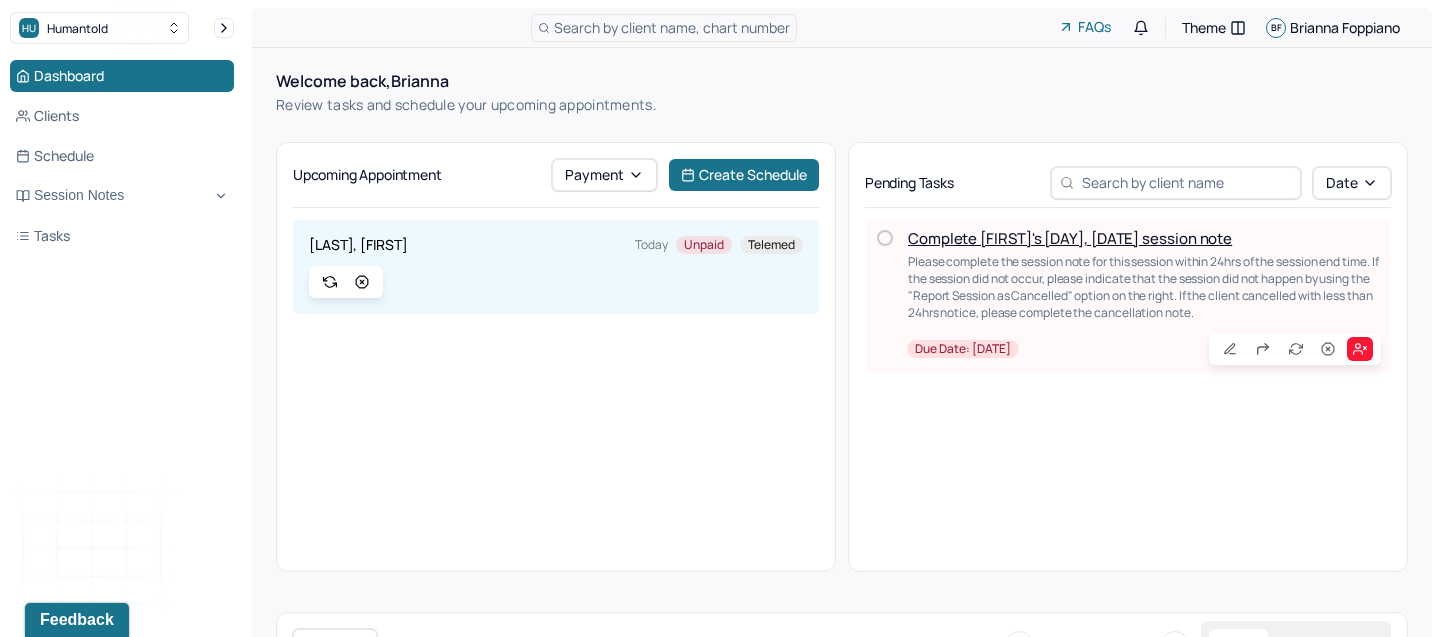 click on "Complete [FIRST]'s [DAY], [DATE] session note" at bounding box center [1070, 238] 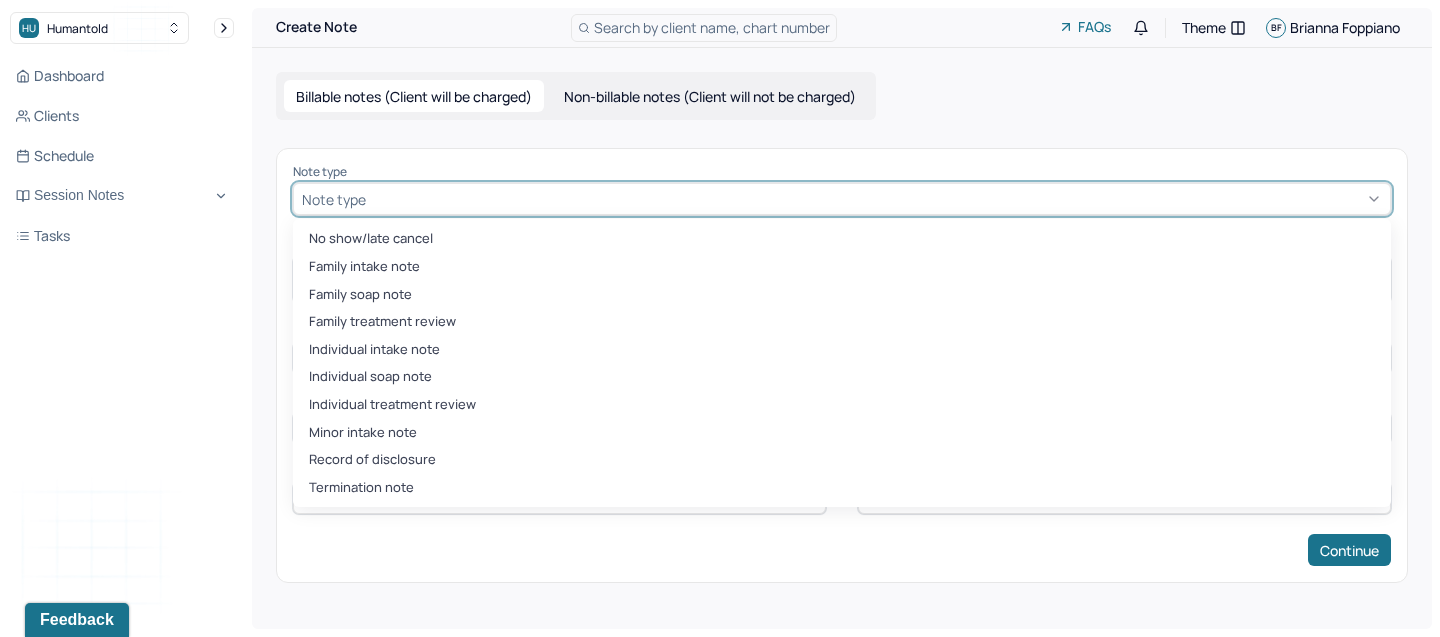 click at bounding box center [876, 199] 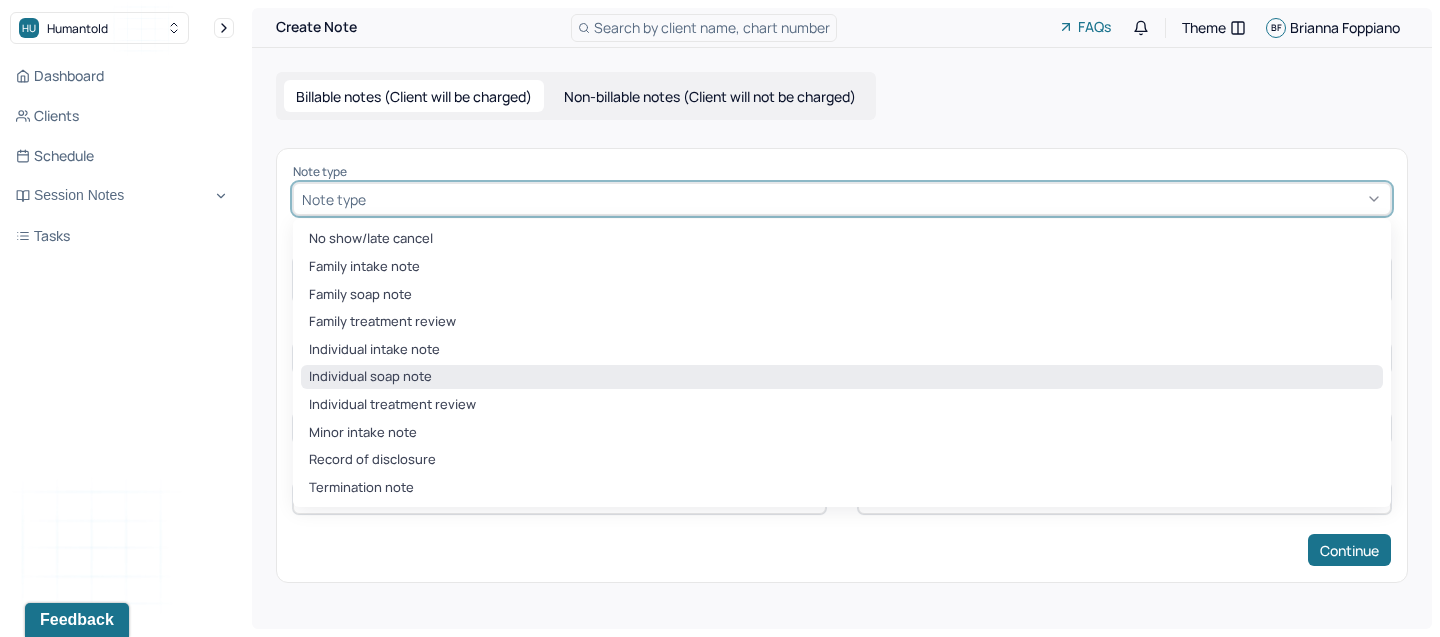 click on "Individual soap note" at bounding box center [842, 377] 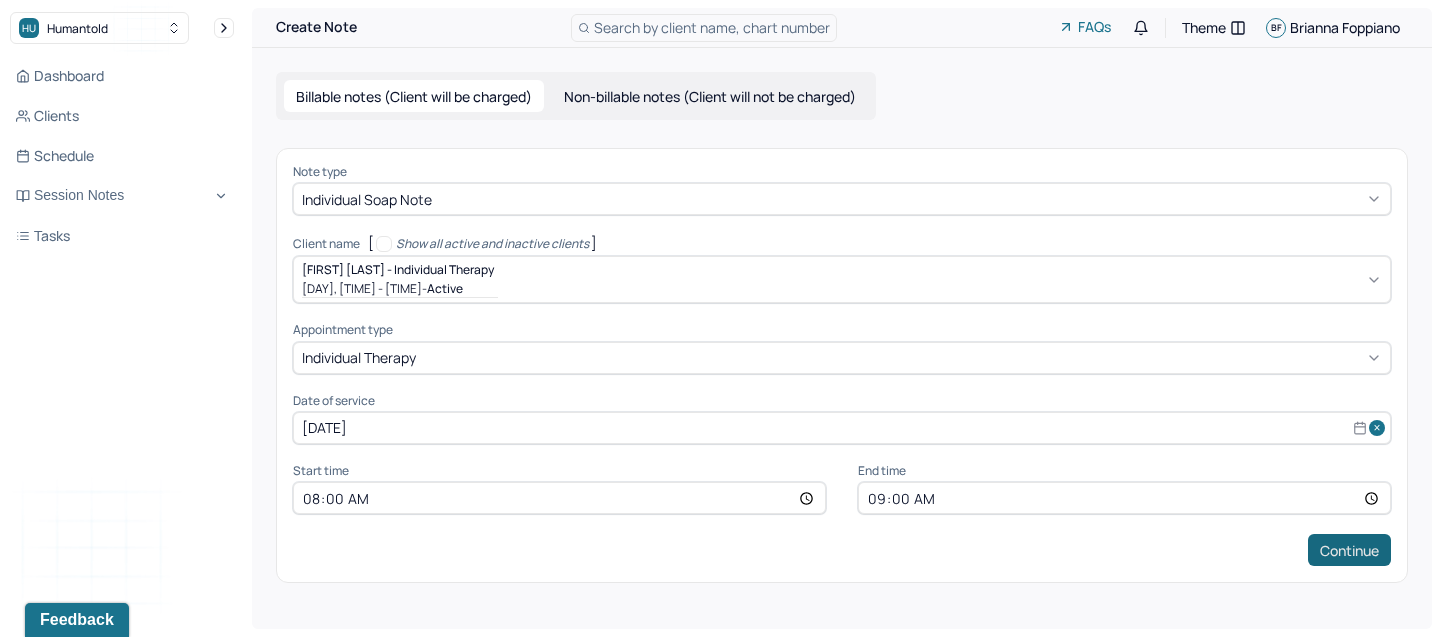 click on "Continue" at bounding box center [1349, 550] 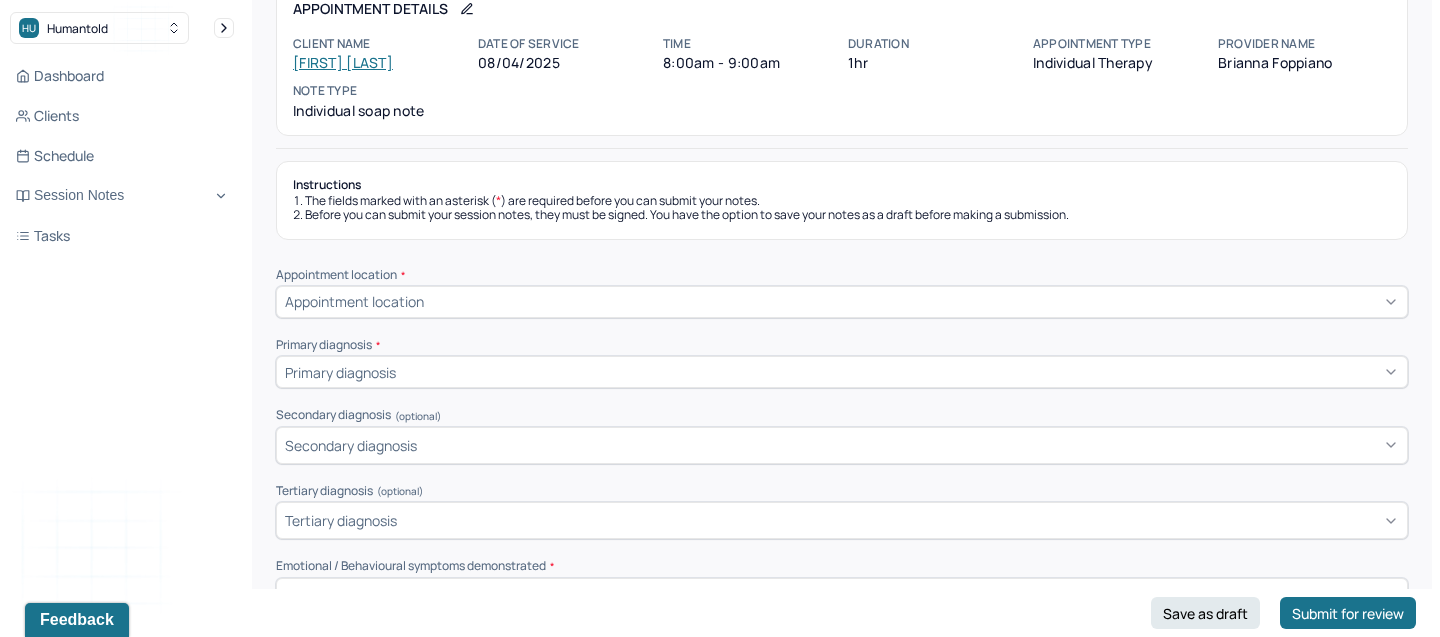 scroll, scrollTop: 0, scrollLeft: 0, axis: both 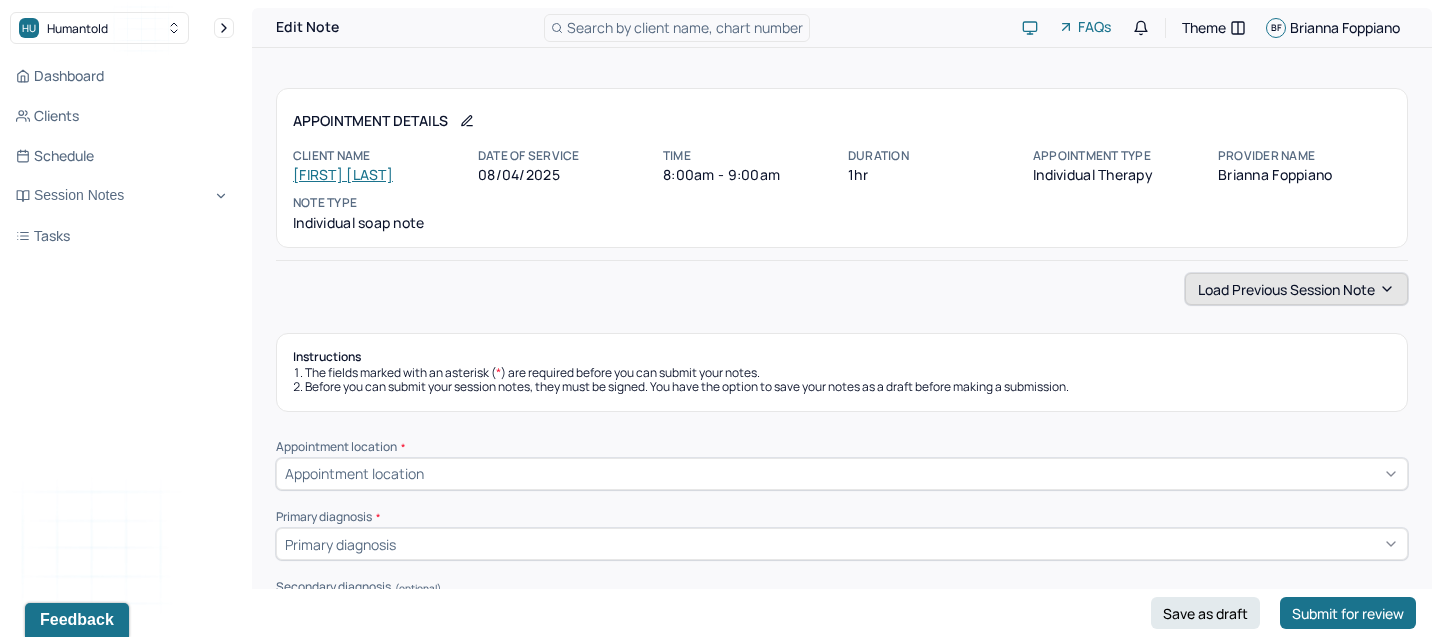 click on "Load previous session note" at bounding box center (1296, 289) 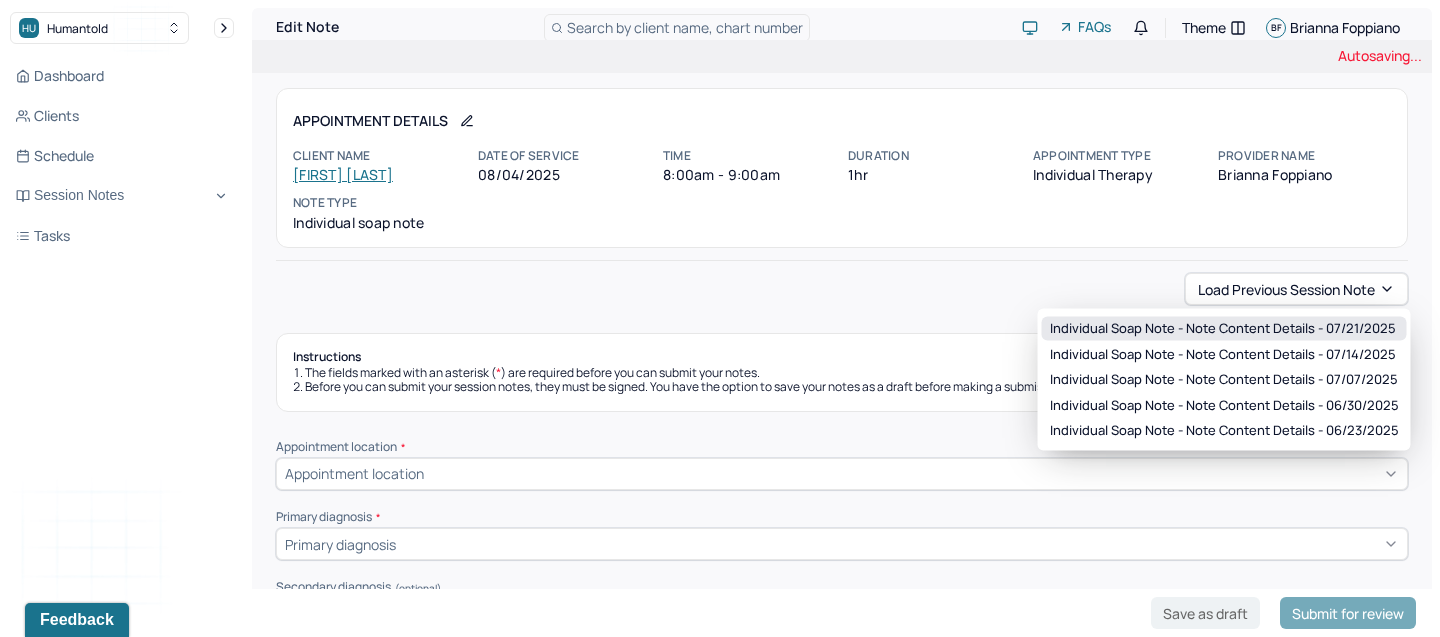 click on "Individual soap note   - Note content Details -   07/21/2025" at bounding box center [1223, 329] 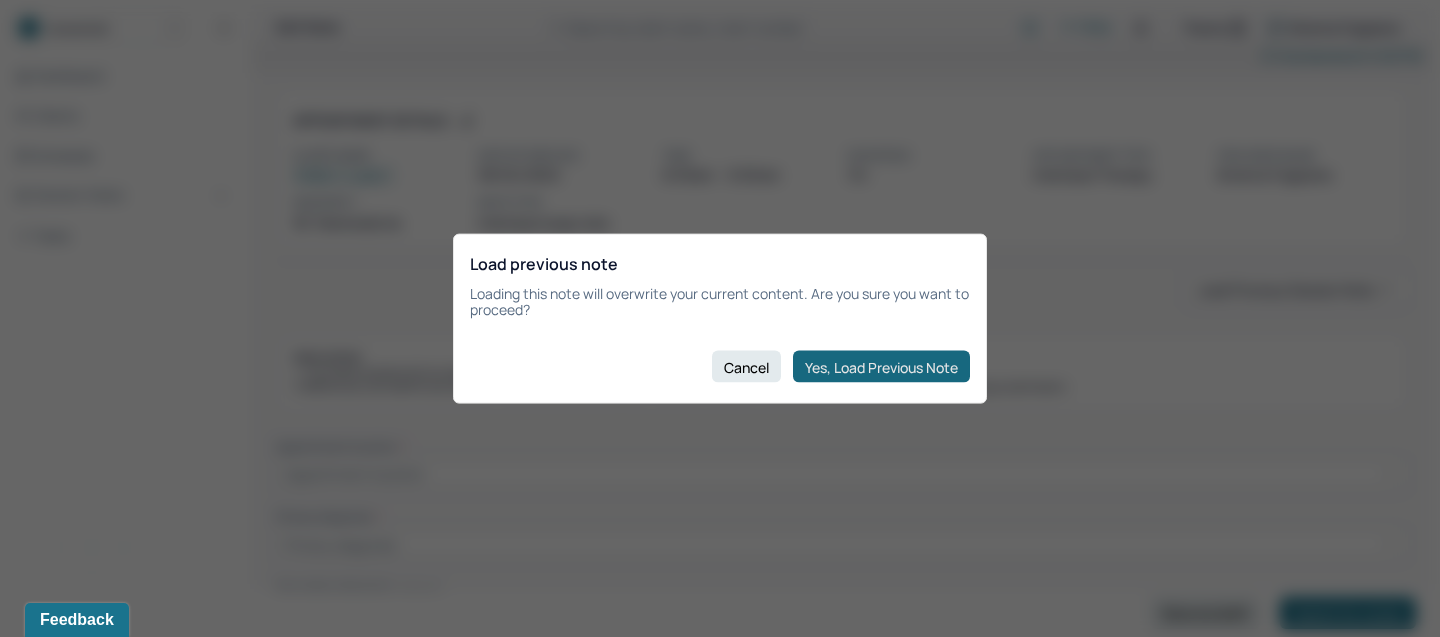 click on "Yes, Load Previous Note" at bounding box center (881, 367) 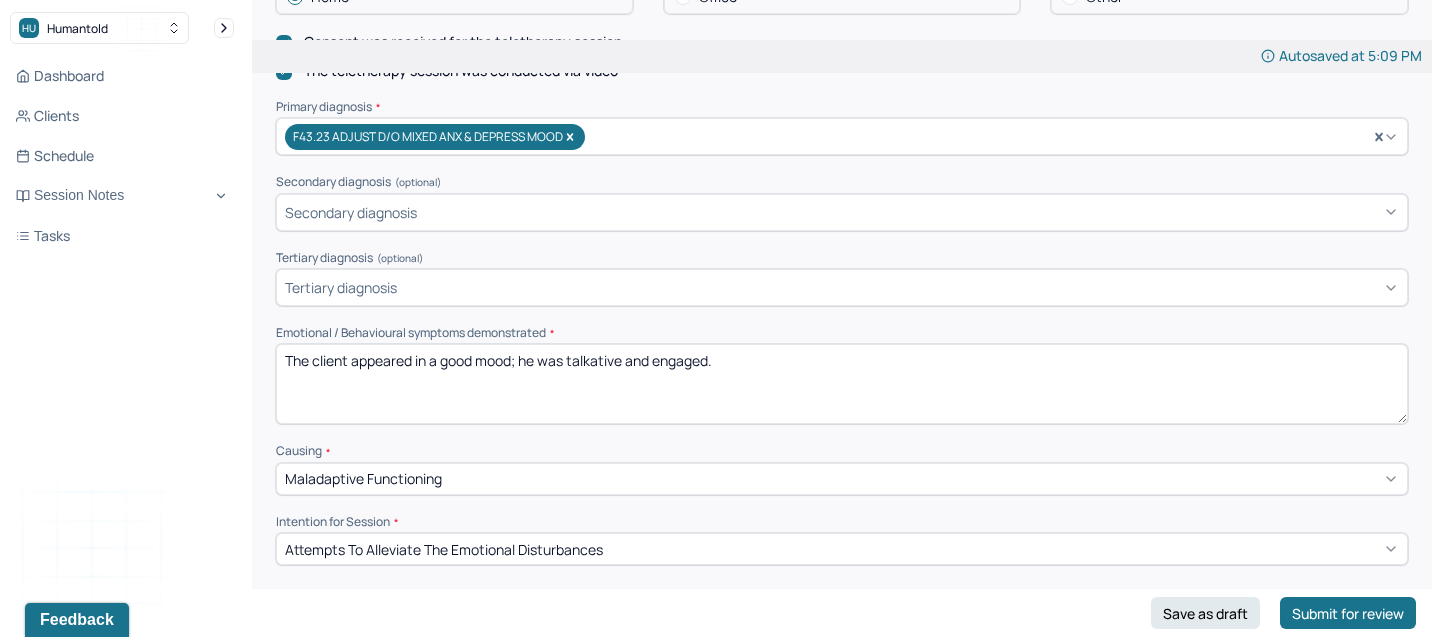 scroll, scrollTop: 629, scrollLeft: 0, axis: vertical 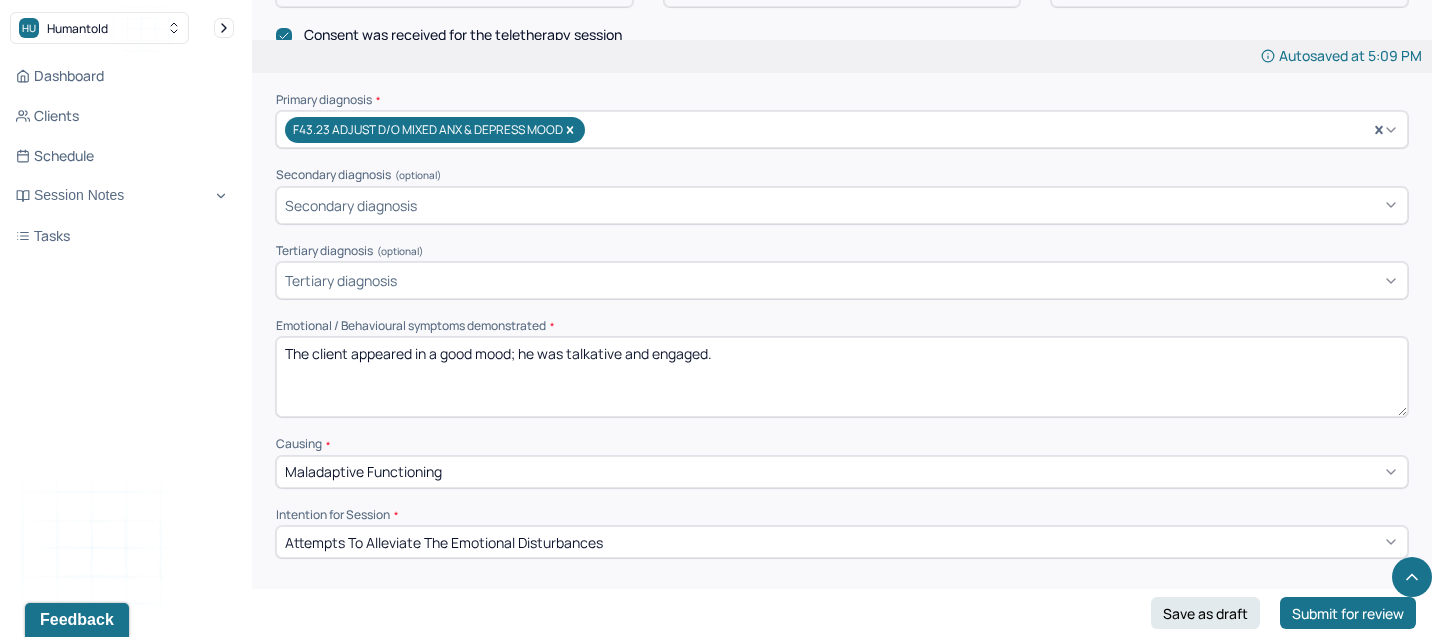click on "The client appeared in a good mood; he was talkative and engaged." at bounding box center [842, 377] 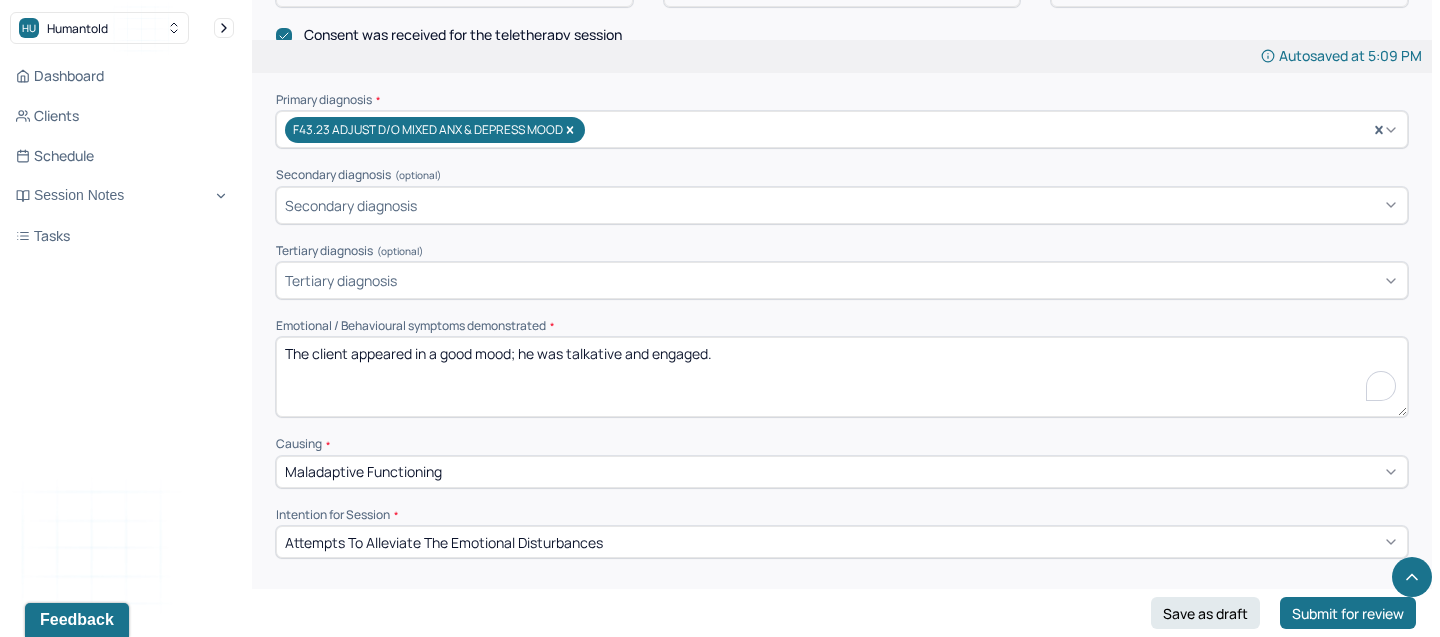 click on "The client appeared in a good mood; he was talkative and engaged." at bounding box center [842, 377] 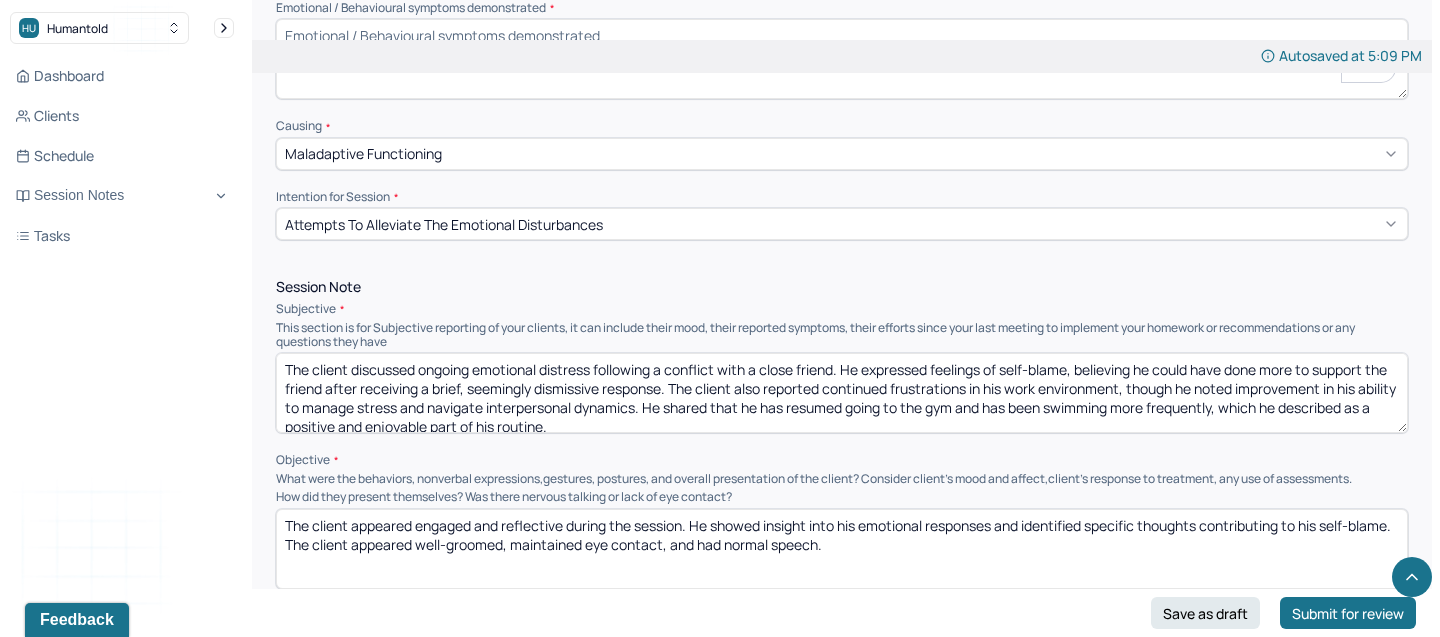 scroll, scrollTop: 948, scrollLeft: 0, axis: vertical 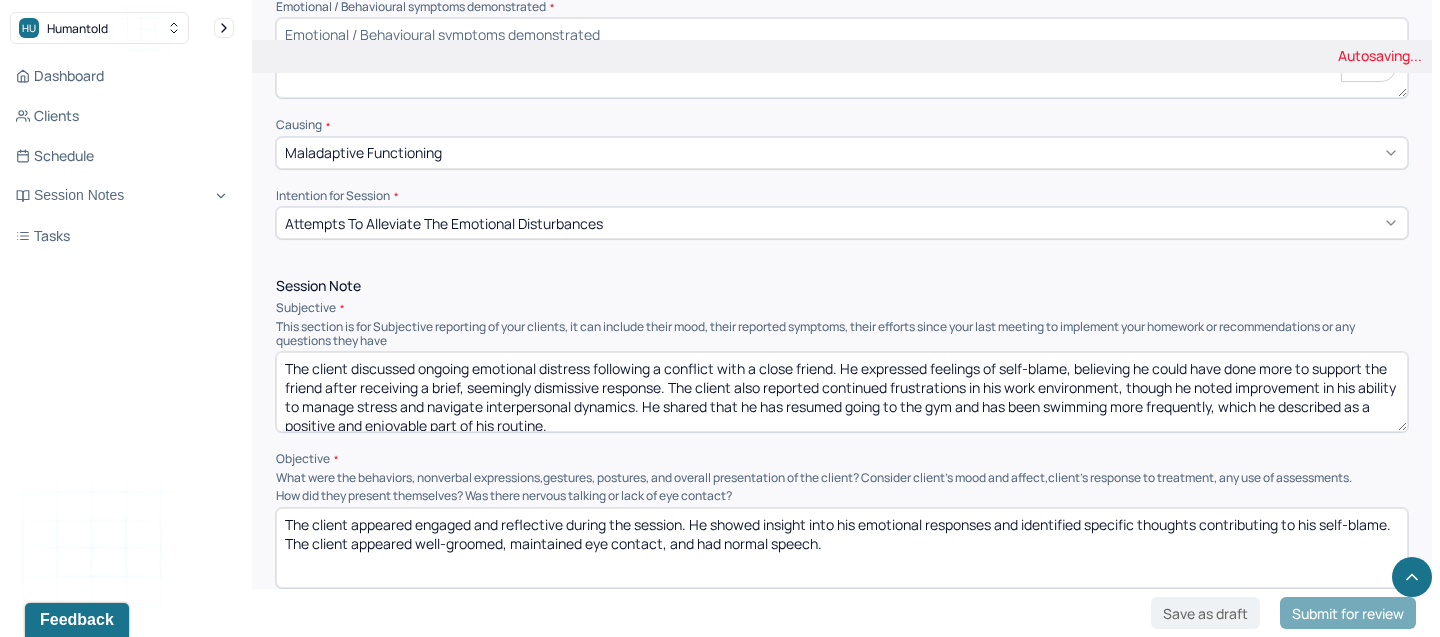 type 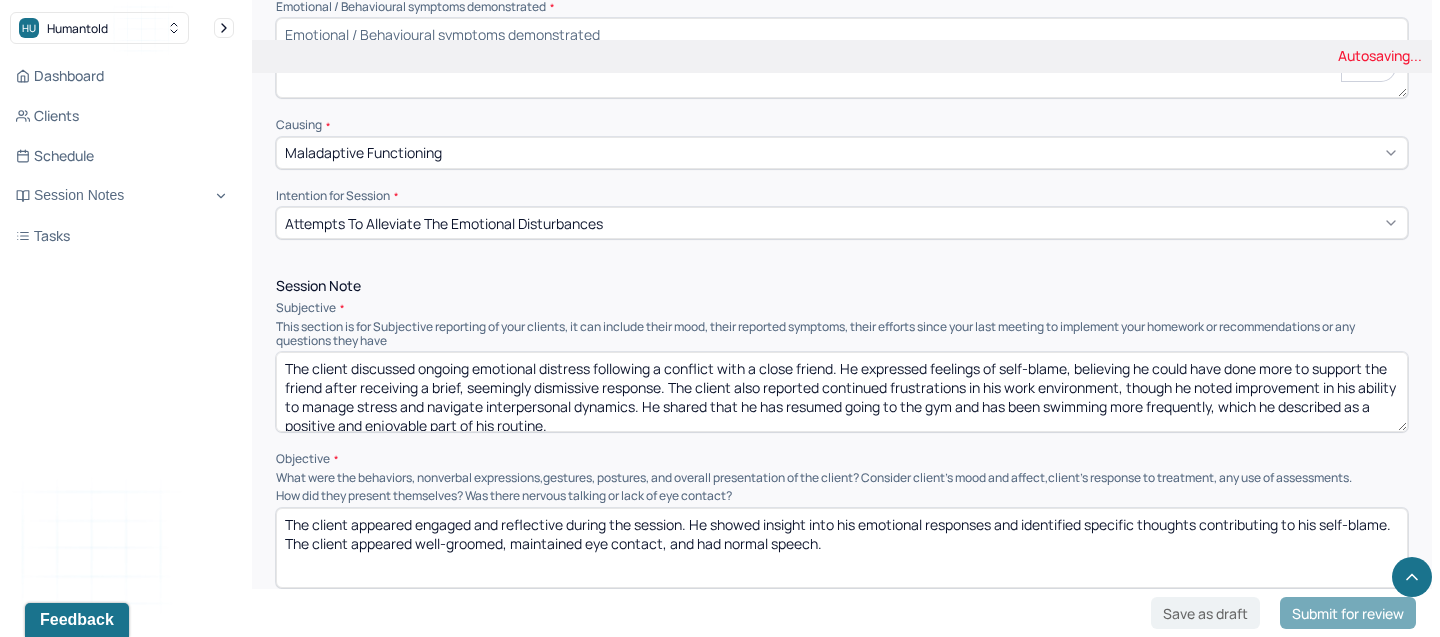 click on "The client discussed ongoing emotional distress following a conflict with a close friend. He expressed feelings of self-blame, believing he could have done more to support the friend after receiving a brief, seemingly dismissive response. The client also reported continued frustrations in his work environment, though he noted improvement in his ability to manage stress and navigate interpersonal dynamics. He shared that he has resumed going to the gym and has been swimming more frequently, which he described as a positive and enjoyable part of his routine." at bounding box center (842, 392) 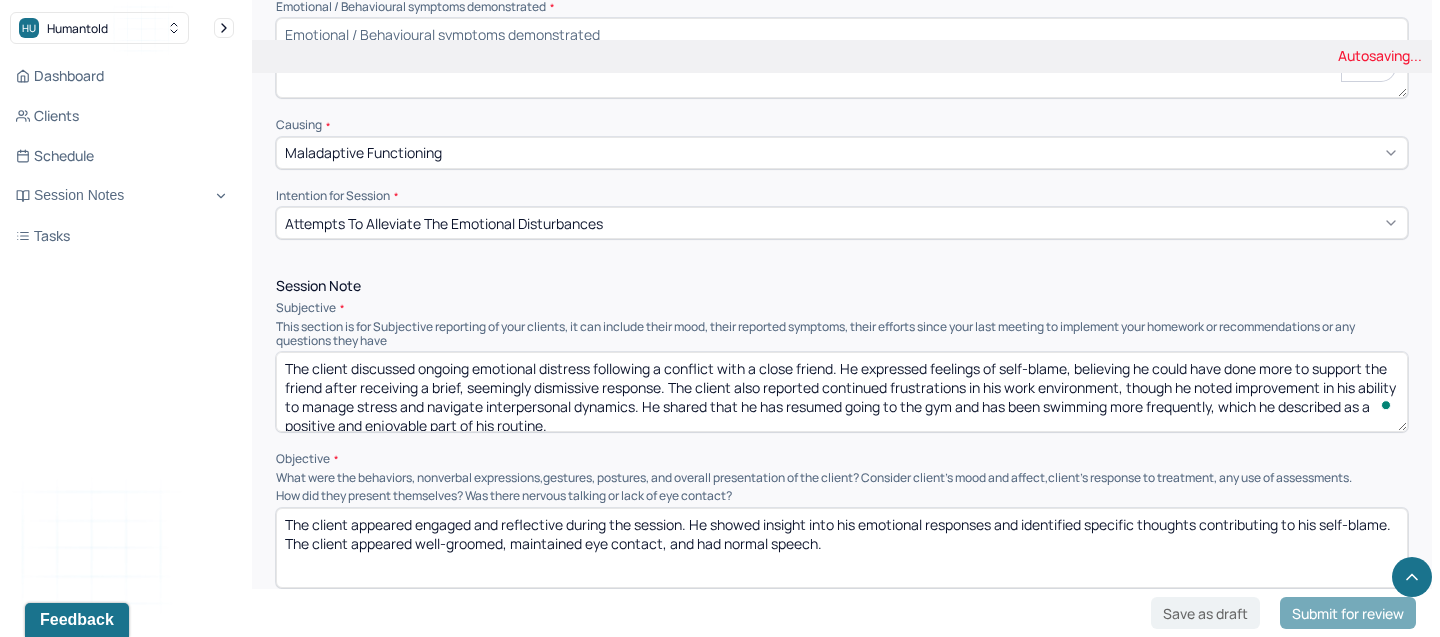 click on "The client discussed ongoing emotional distress following a conflict with a close friend. He expressed feelings of self-blame, believing he could have done more to support the friend after receiving a brief, seemingly dismissive response. The client also reported continued frustrations in his work environment, though he noted improvement in his ability to manage stress and navigate interpersonal dynamics. He shared that he has resumed going to the gym and has been swimming more frequently, which he described as a positive and enjoyable part of his routine." at bounding box center [842, 392] 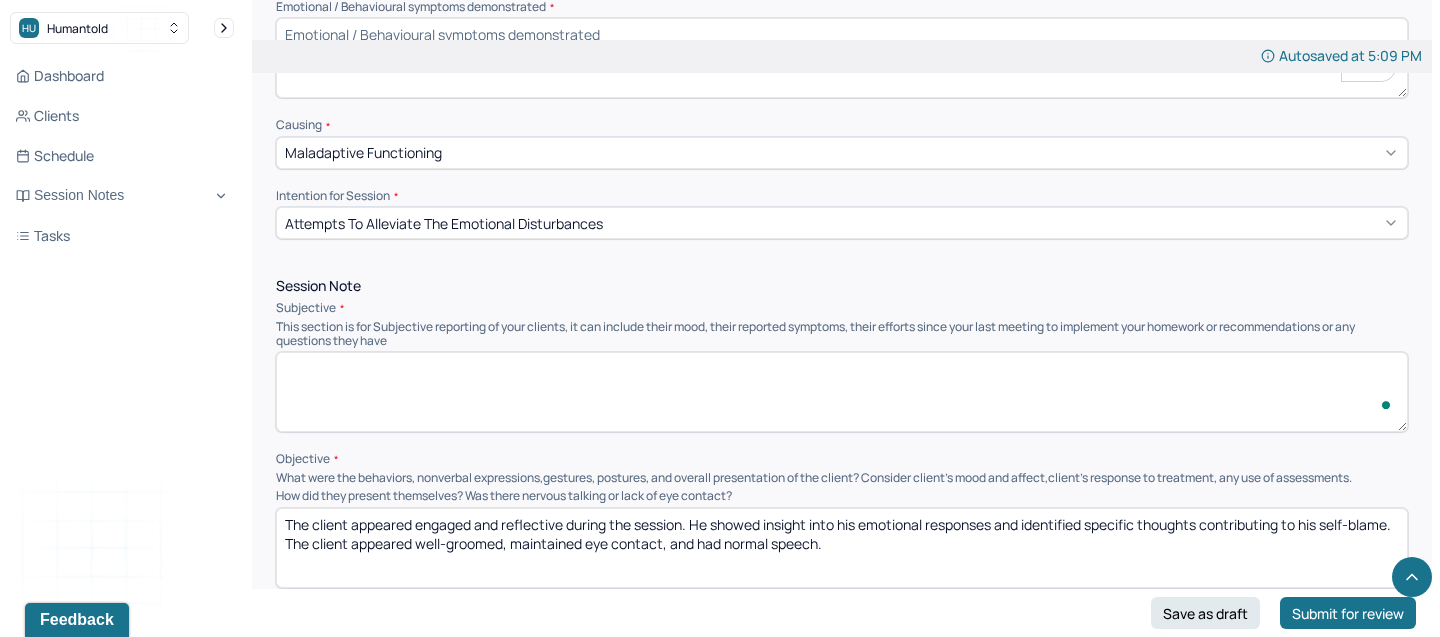 type 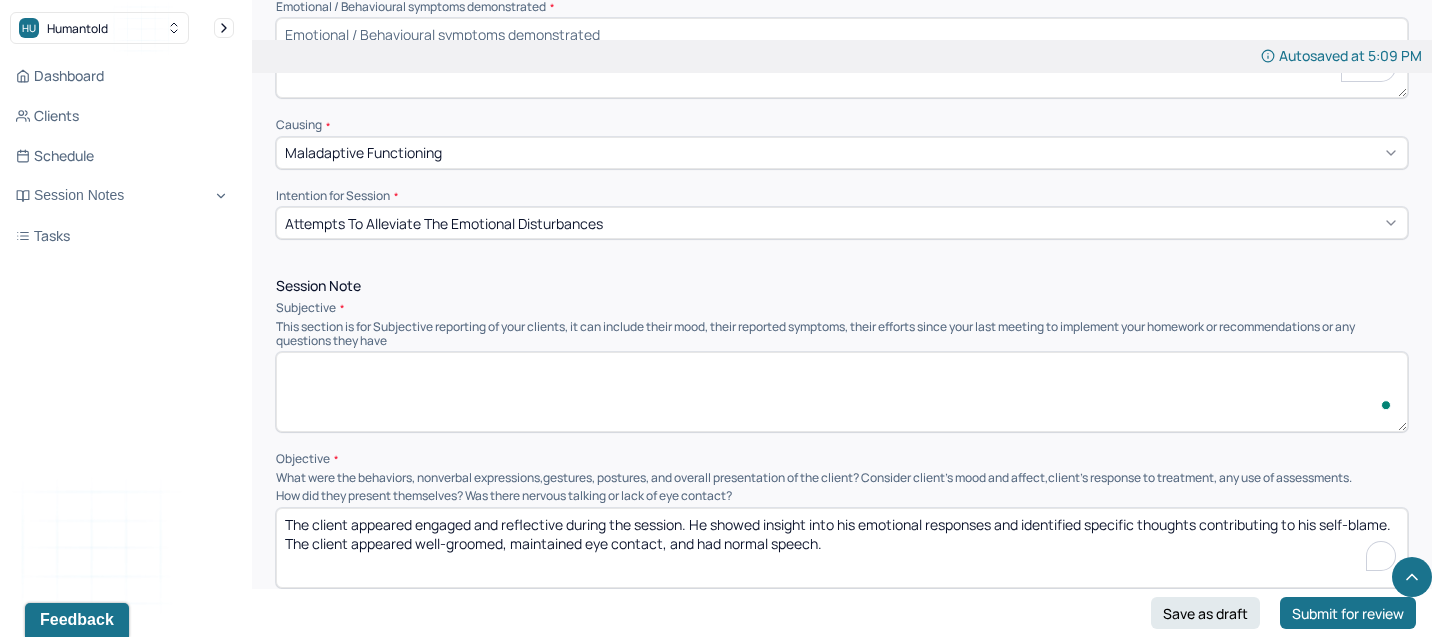 click on "The client appeared engaged and reflective during the session. He showed insight into his emotional responses and identified specific thoughts contributing to his self-blame. The client appeared well-groomed, maintained eye contact, and had normal speech." at bounding box center [842, 548] 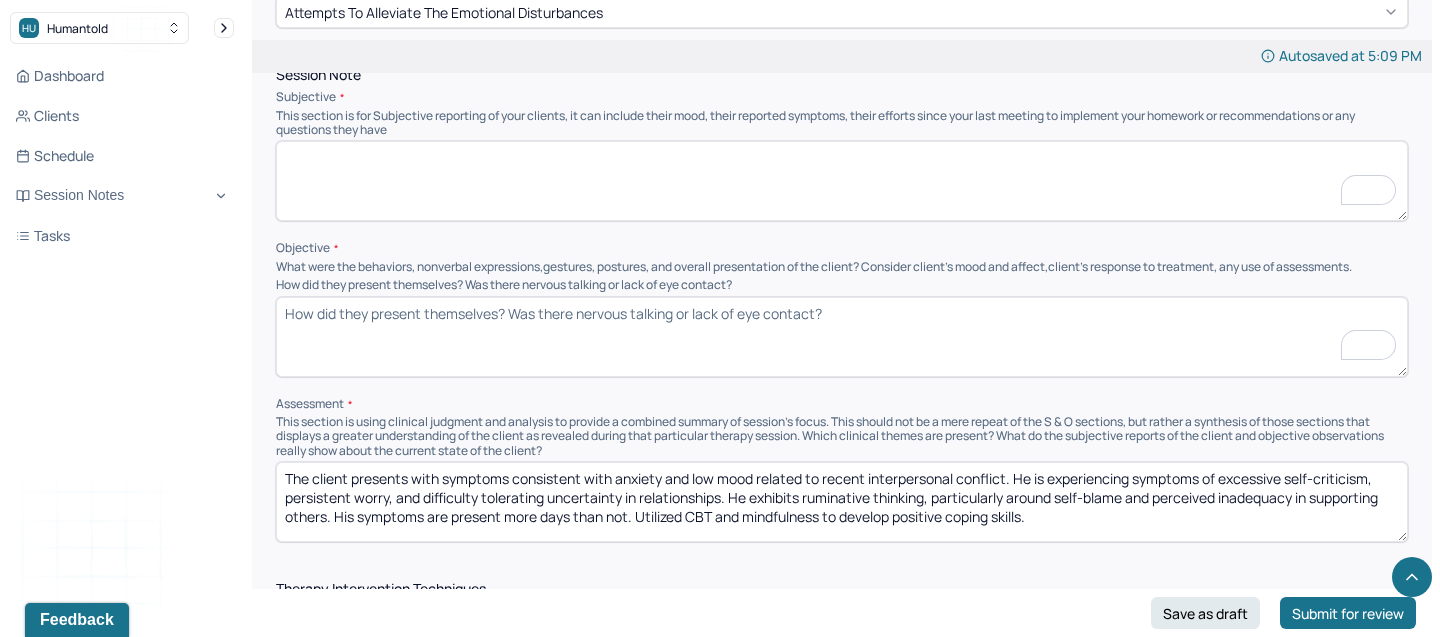 scroll, scrollTop: 1157, scrollLeft: 0, axis: vertical 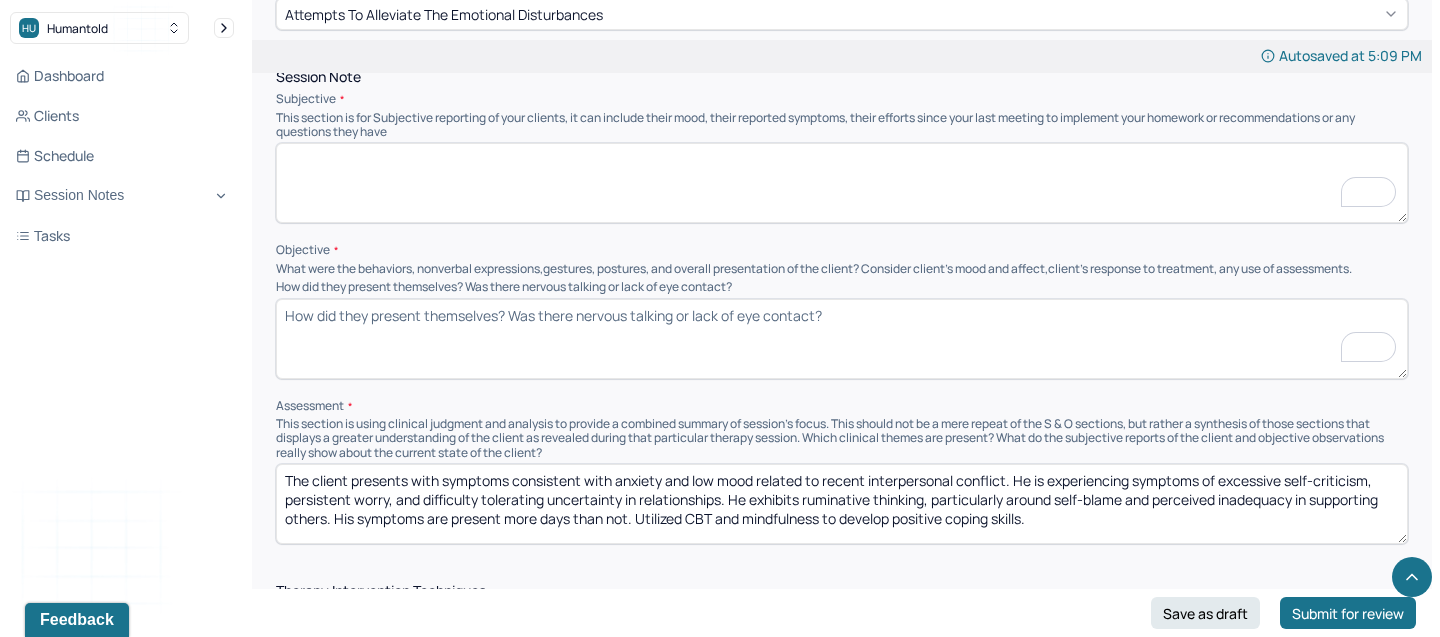 type 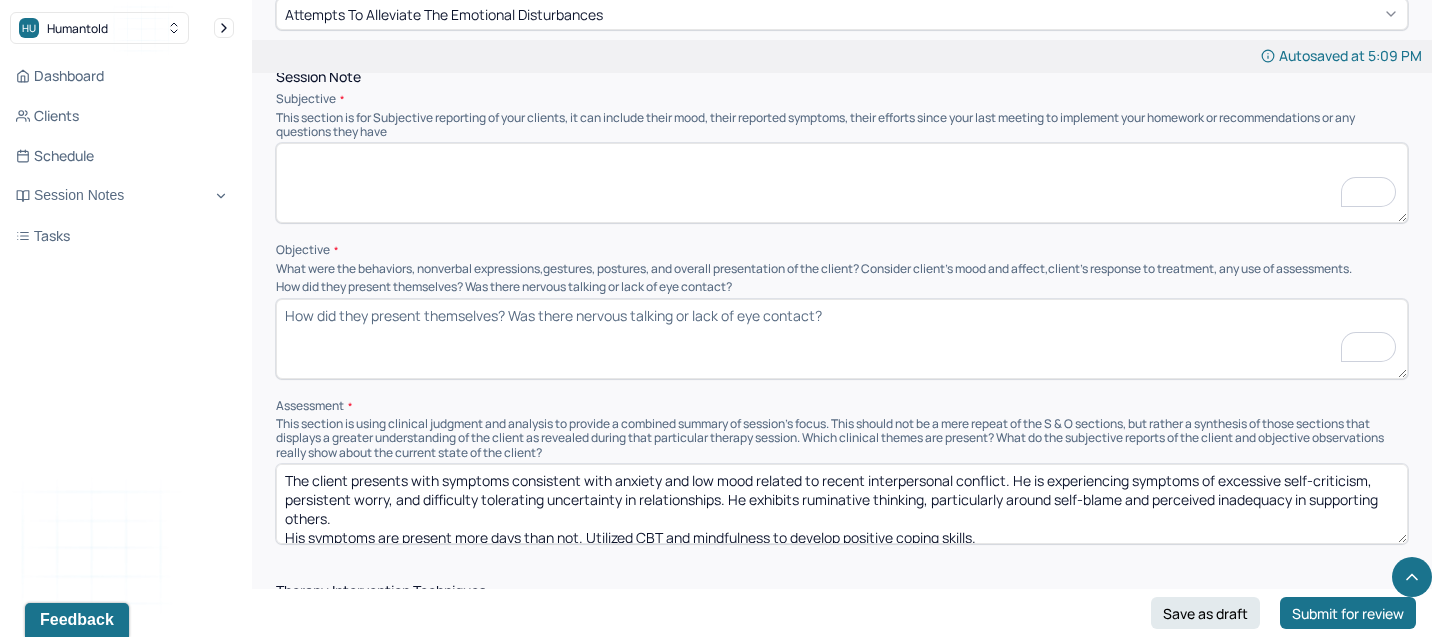 scroll, scrollTop: 3, scrollLeft: 0, axis: vertical 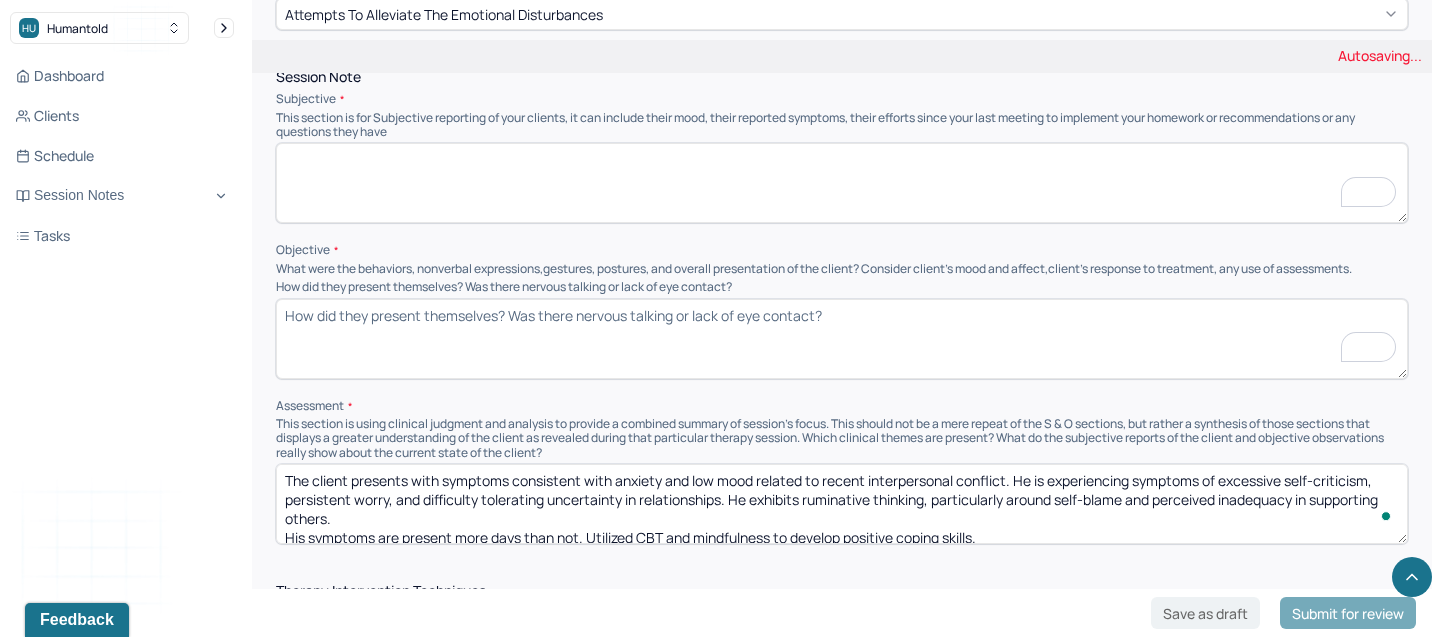 drag, startPoint x: 337, startPoint y: 508, endPoint x: 235, endPoint y: 443, distance: 120.9504 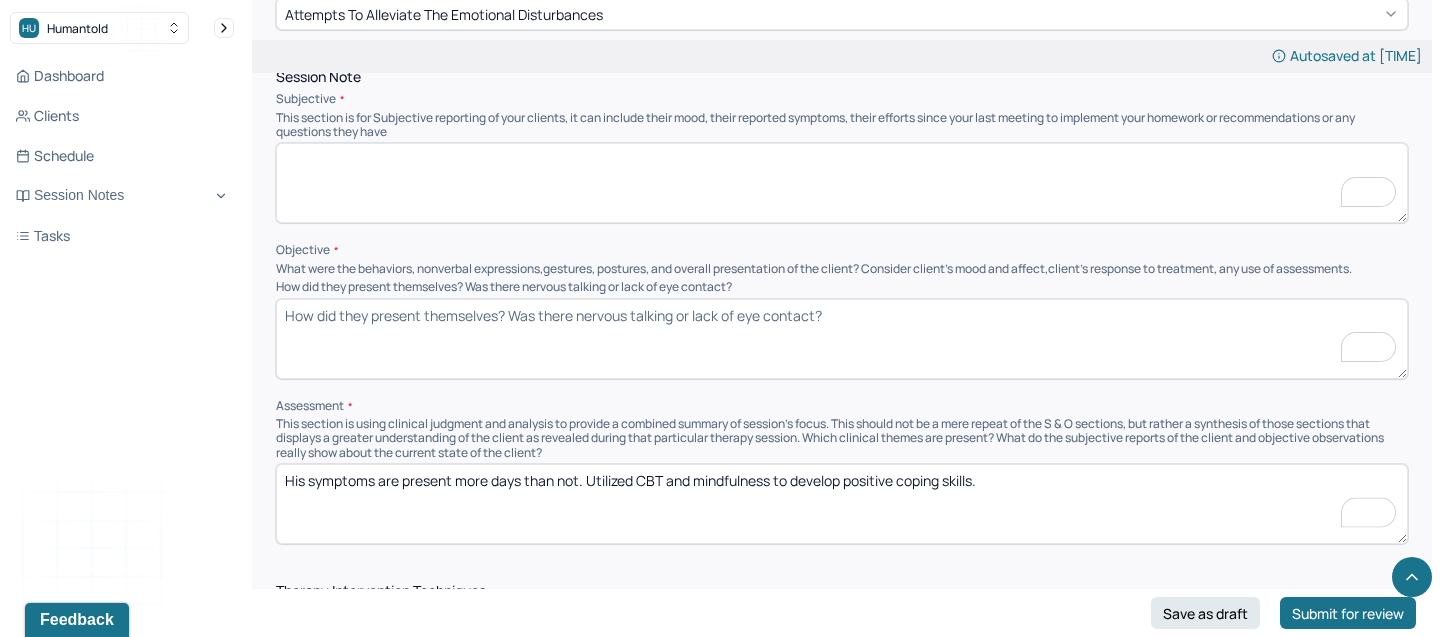 type on "His symptoms are present more days than not. Utilized CBT and mindfulness to develop positive coping skills." 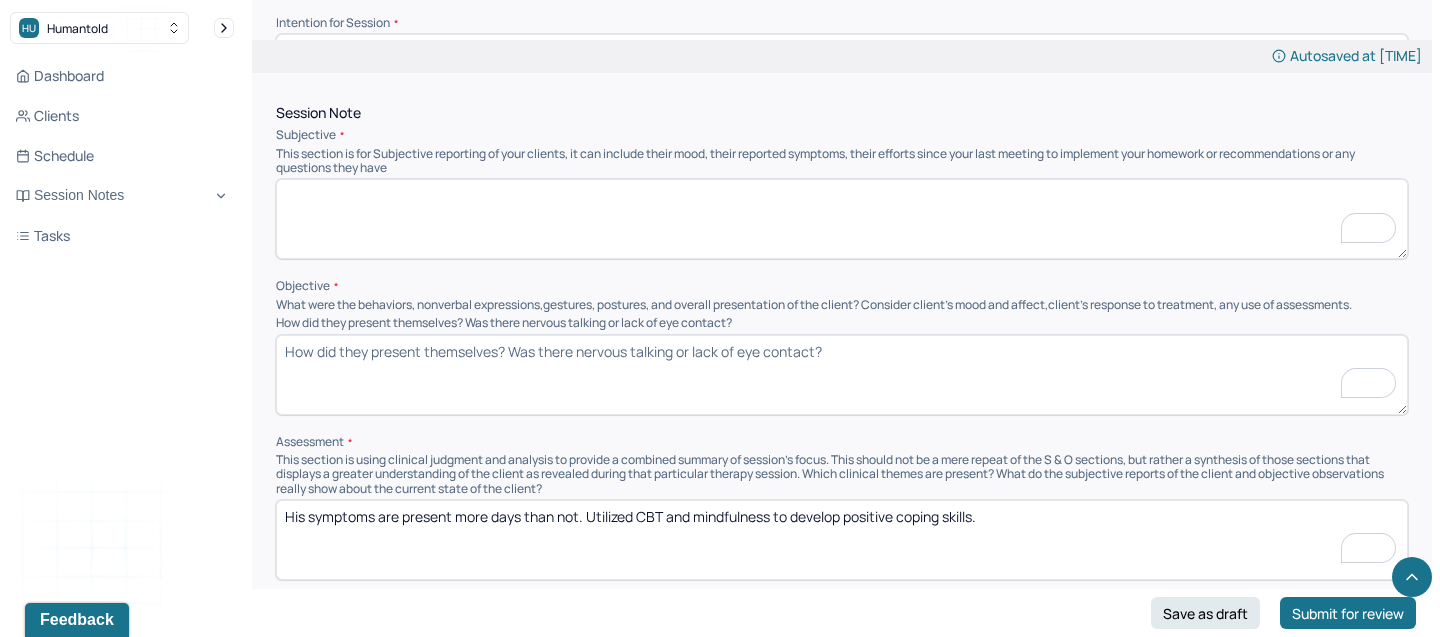 scroll, scrollTop: 1119, scrollLeft: 0, axis: vertical 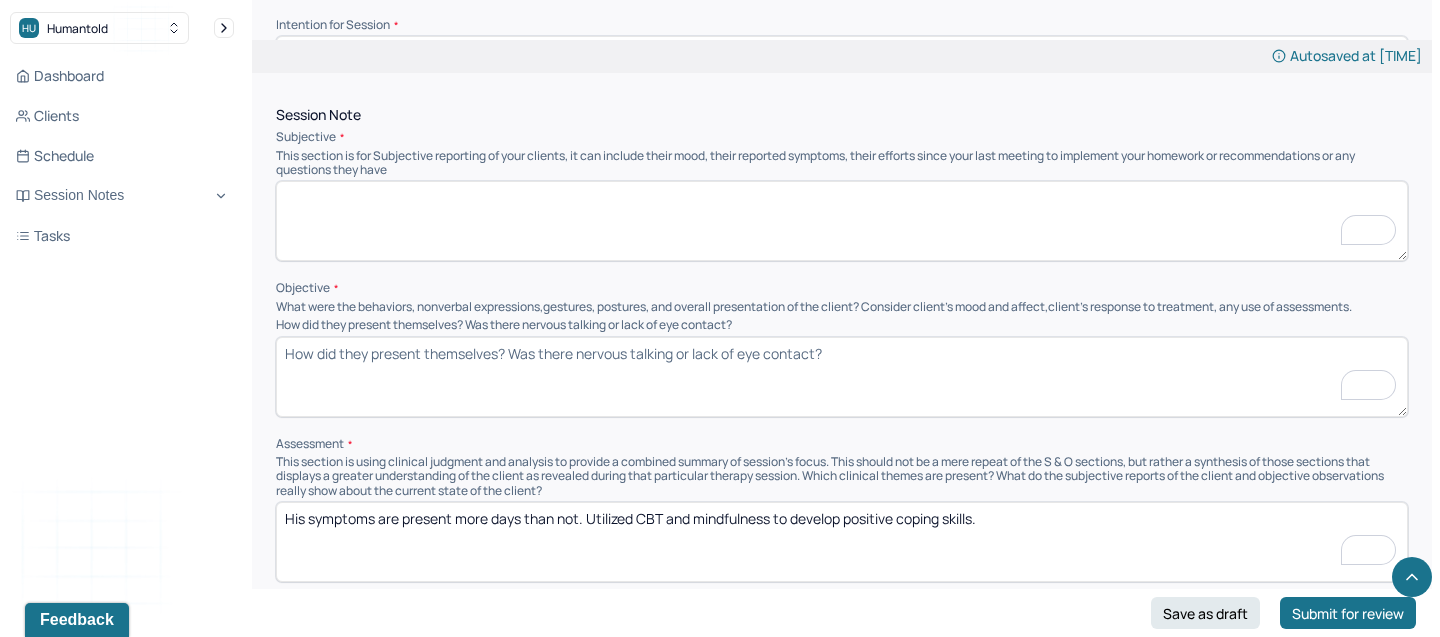 click at bounding box center [842, 221] 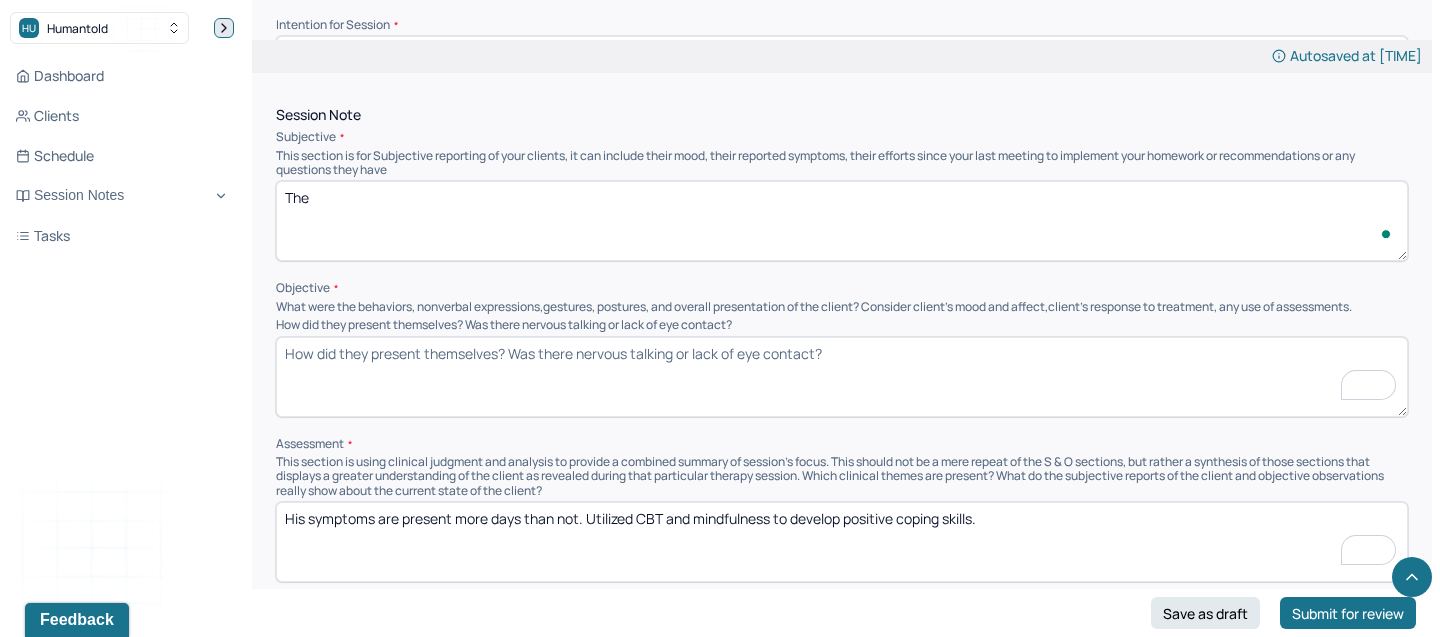 paste on "Client reported ongoing frustration with his current job, expressing that the work environment is negatively impacting his mental health. He is considering switching jobs, despite it potentially resulting in a pay cut, as he believes the change would lead to improved well-being." 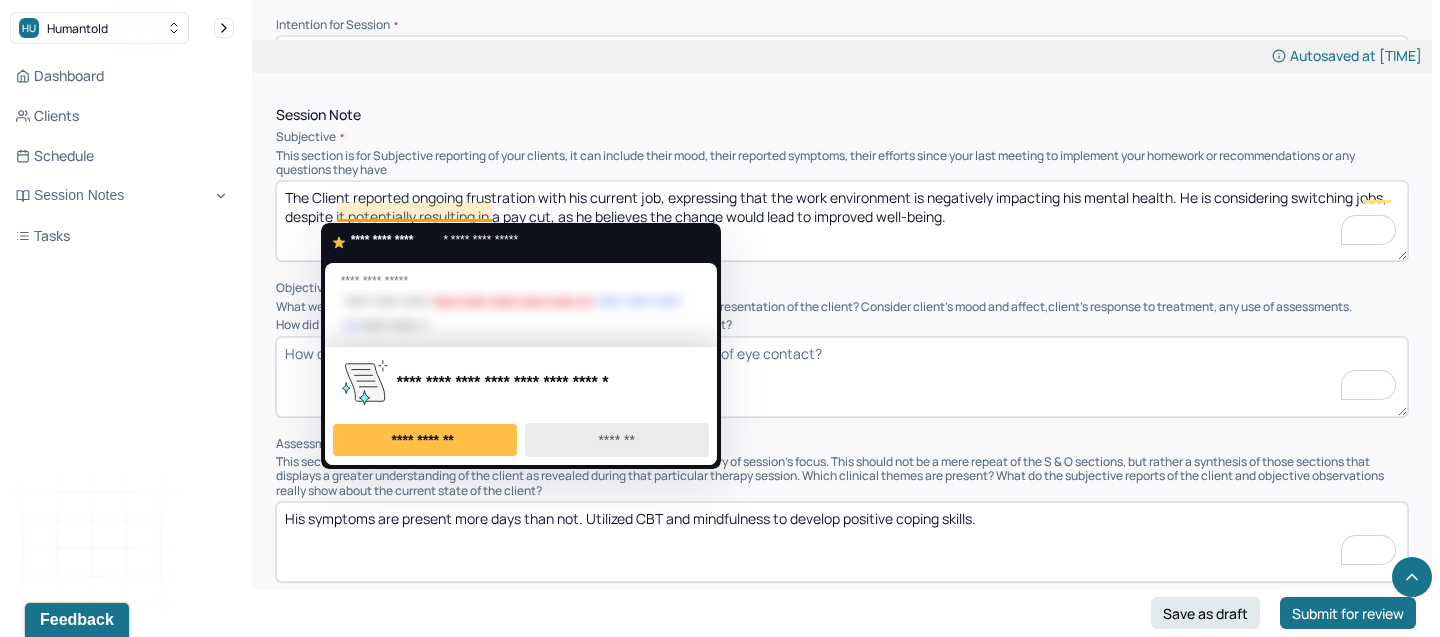 click on "*******" at bounding box center (617, 440) 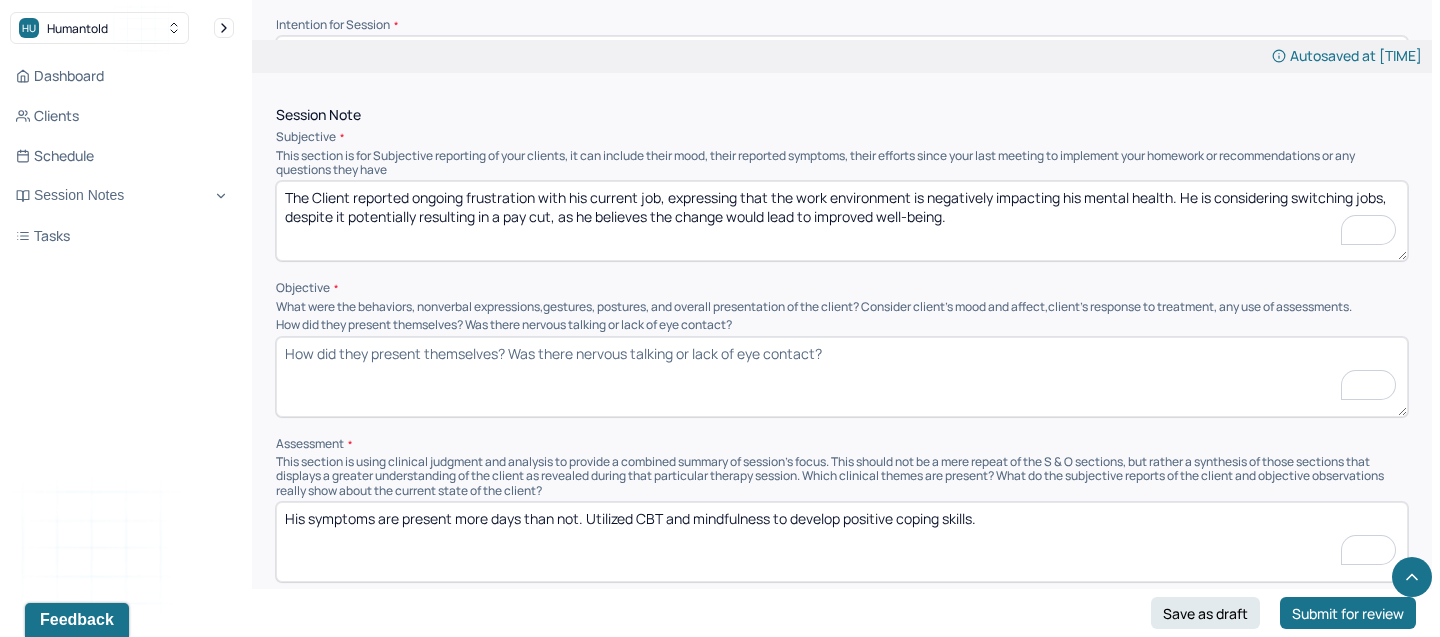 click on "The Client reported ongoing frustration with his current job, expressing that the work environment is negatively impacting his mental health. He is considering switching jobs, despite it potentially resulting in a pay cut, as he believes the change would lead to improved well-being." at bounding box center [842, 221] 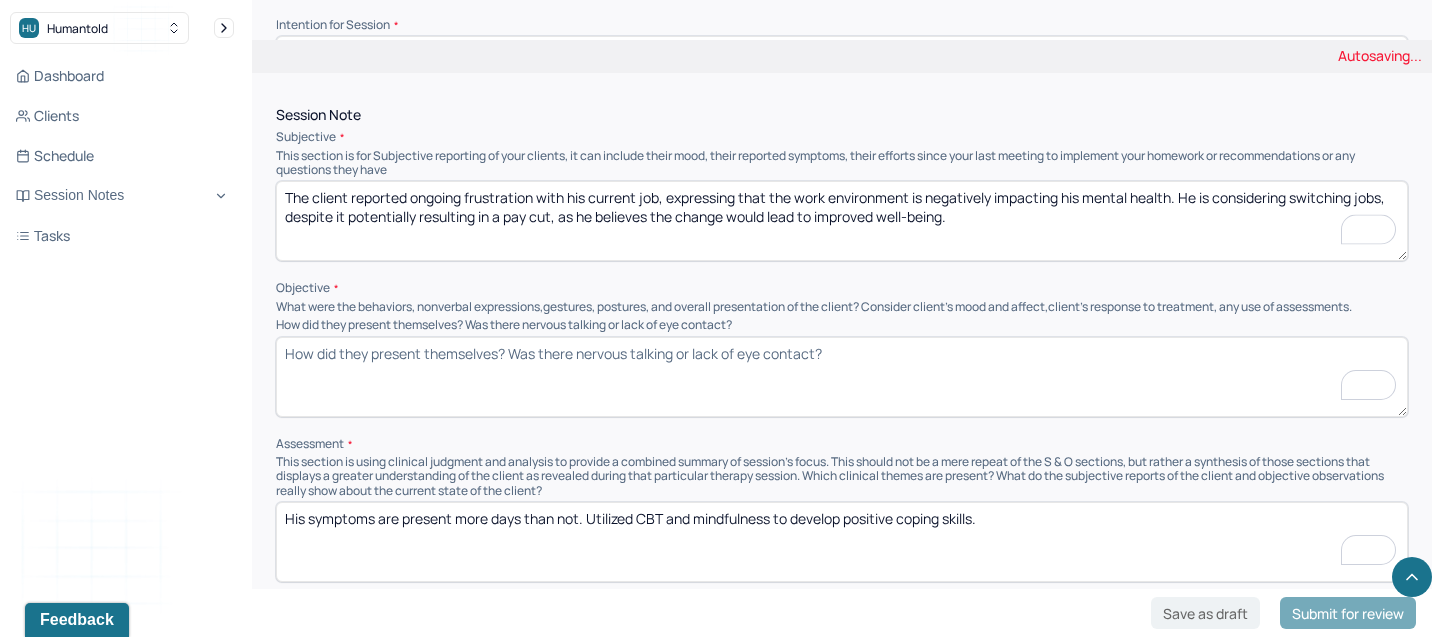 click on "The Client reported ongoing frustration with his current job, expressing that the work environment is negatively impacting his mental health. He is considering switching jobs, despite it potentially resulting in a pay cut, as he believes the change would lead to improved well-being." at bounding box center (842, 221) 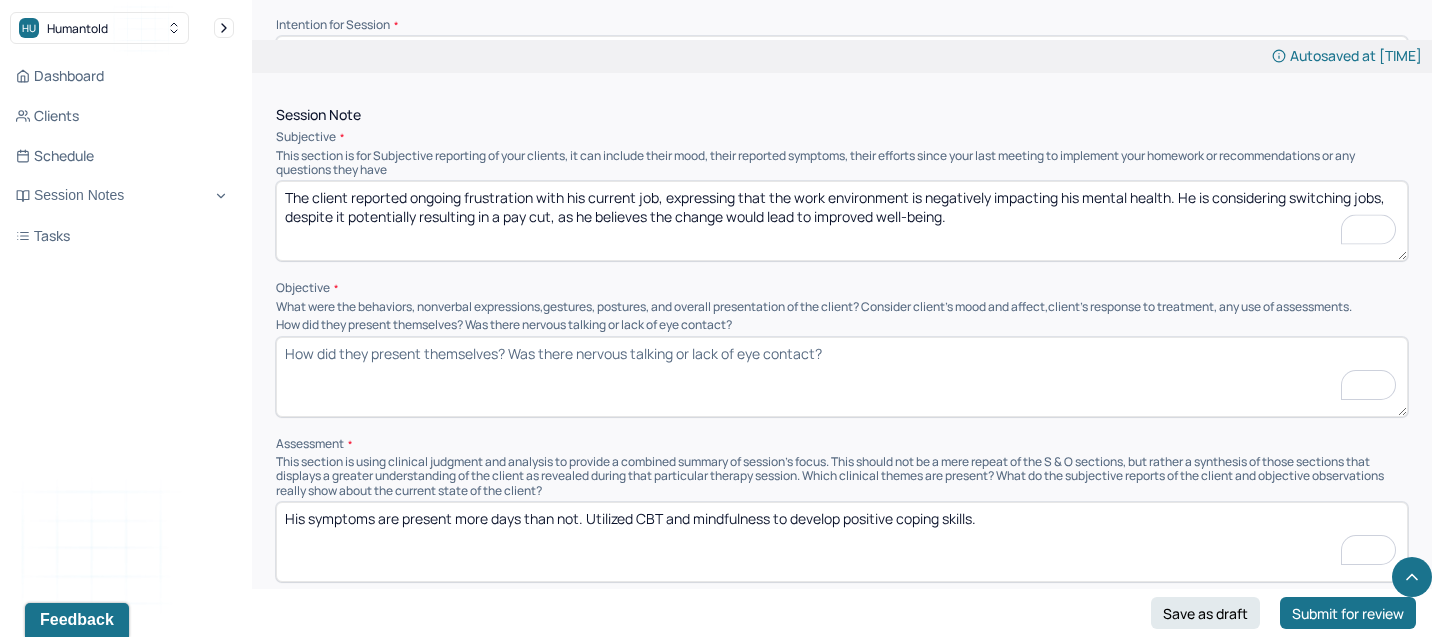 type on "The client reported ongoing frustration with his current job, expressing that the work environment is negatively impacting his mental health. He is considering switching jobs, despite it potentially resulting in a pay cut, as he believes the change would lead to improved well-being." 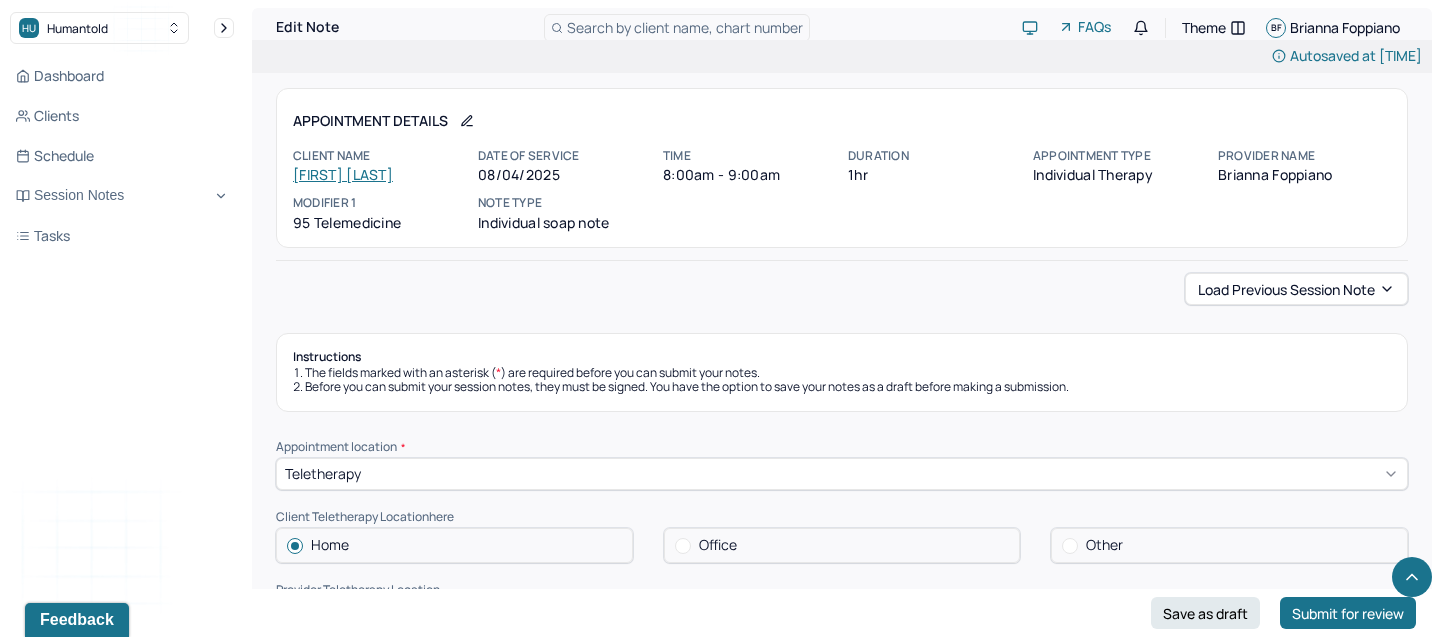 scroll, scrollTop: 1119, scrollLeft: 0, axis: vertical 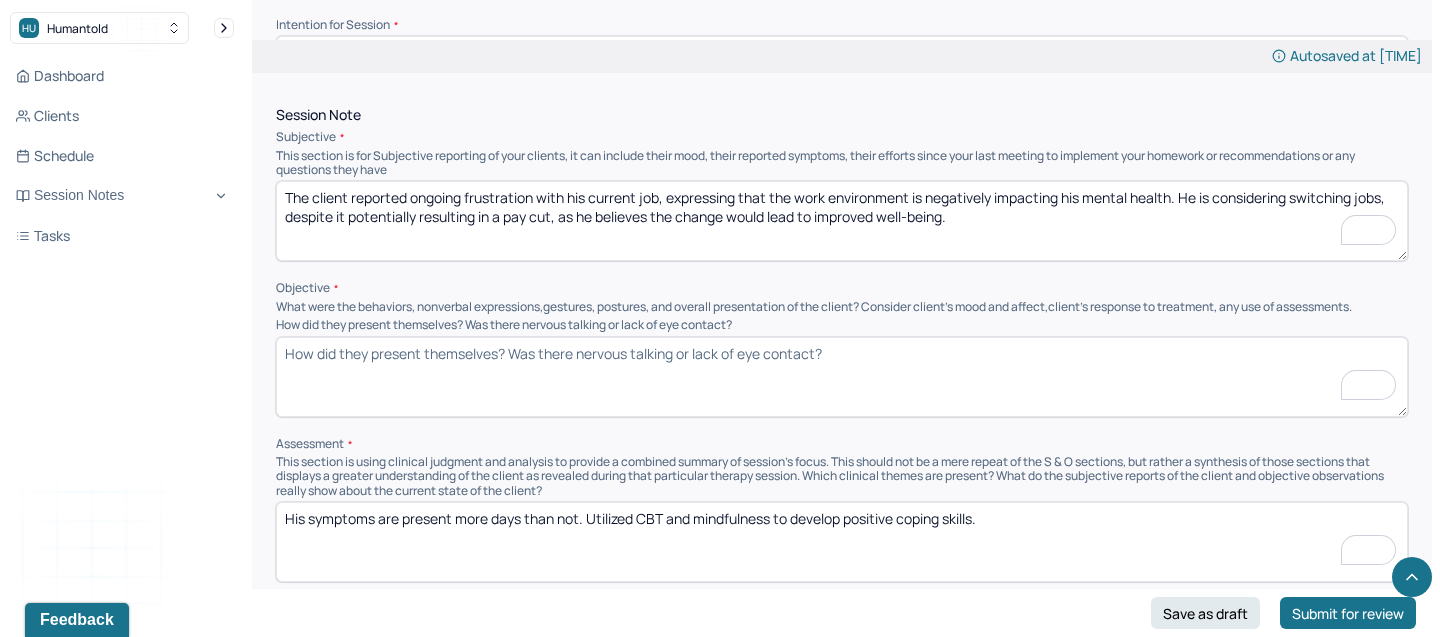 paste on "Additionally, he voiced continued aggravation regarding being denied access to his prescribed medication, describing the process as full of “red tape” and “unfair.”" 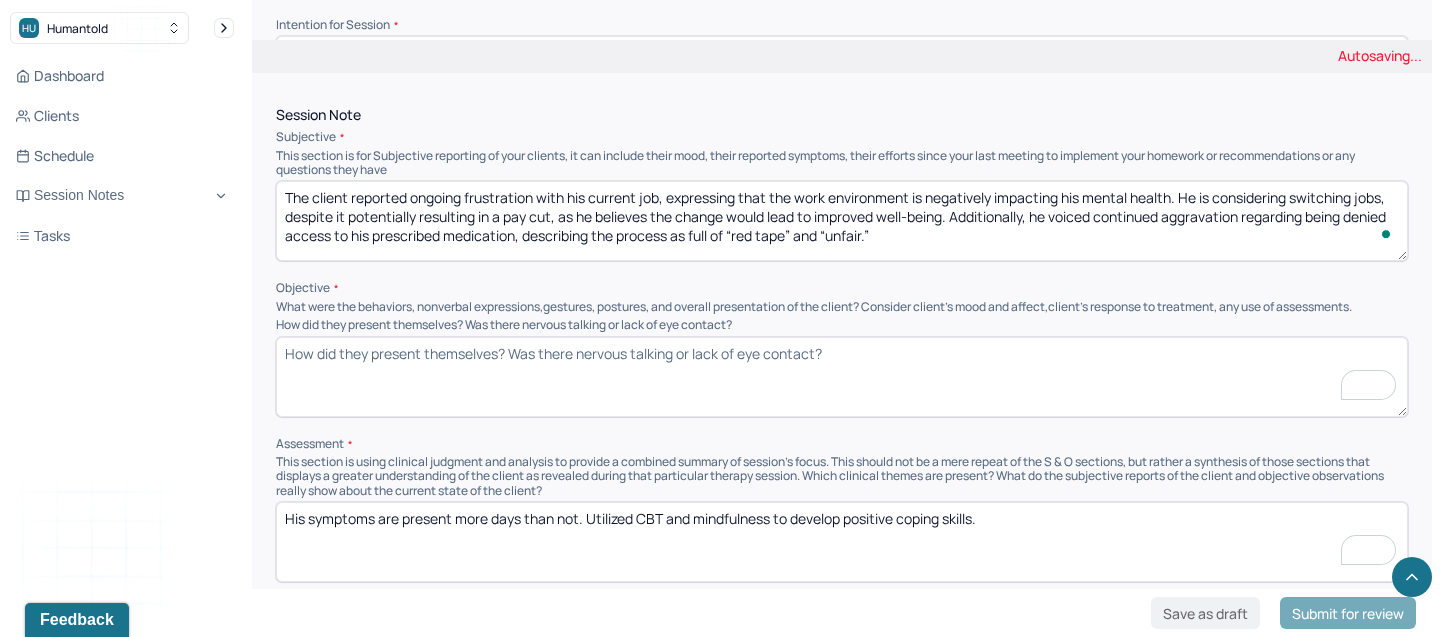 click on "The client reported ongoing frustration with his current job, expressing that the work environment is negatively impacting his mental health. He is considering switching jobs, despite it potentially resulting in a pay cut, as he believes the change would lead to improved well-being." at bounding box center (842, 221) 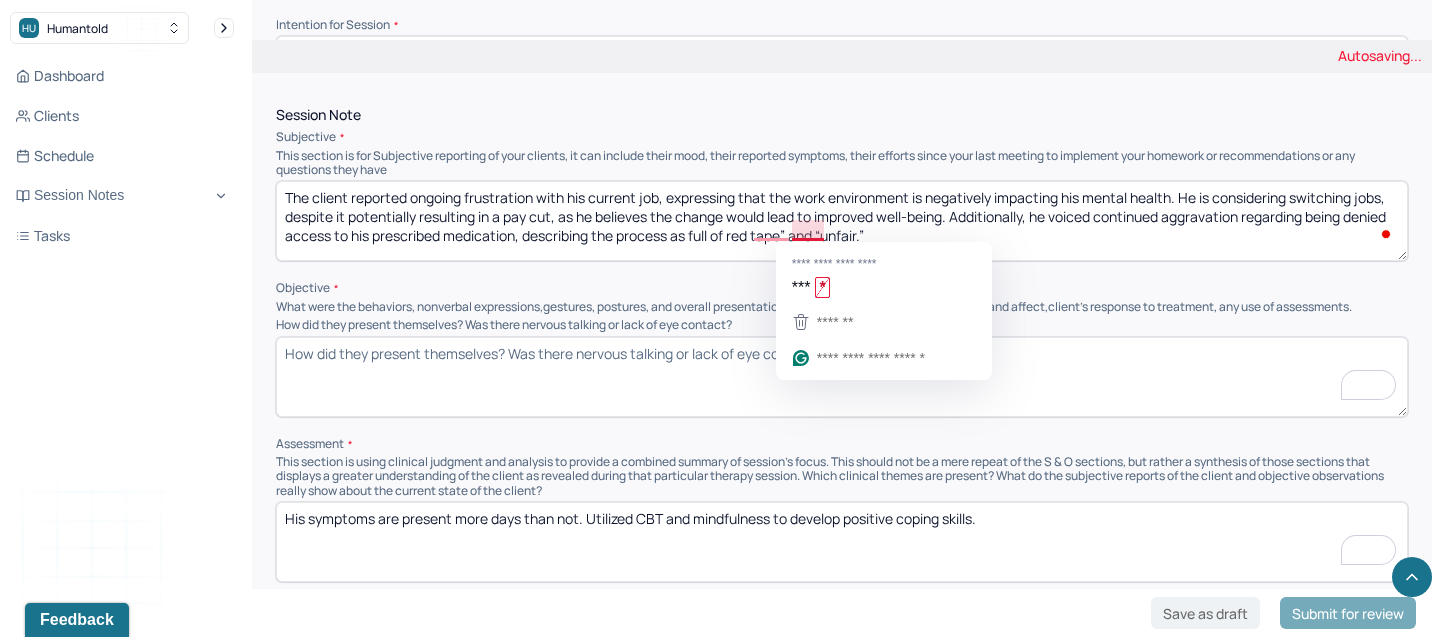 click on "The client reported ongoing frustration with his current job, expressing that the work environment is negatively impacting his mental health. He is considering switching jobs, despite it potentially resulting in a pay cut, as he believes the change would lead to improved well-being. Additionally, he voiced continued aggravation regarding being denied access to his prescribed medication, describing the process as full of “red tape” and “unfair.”" at bounding box center (842, 221) 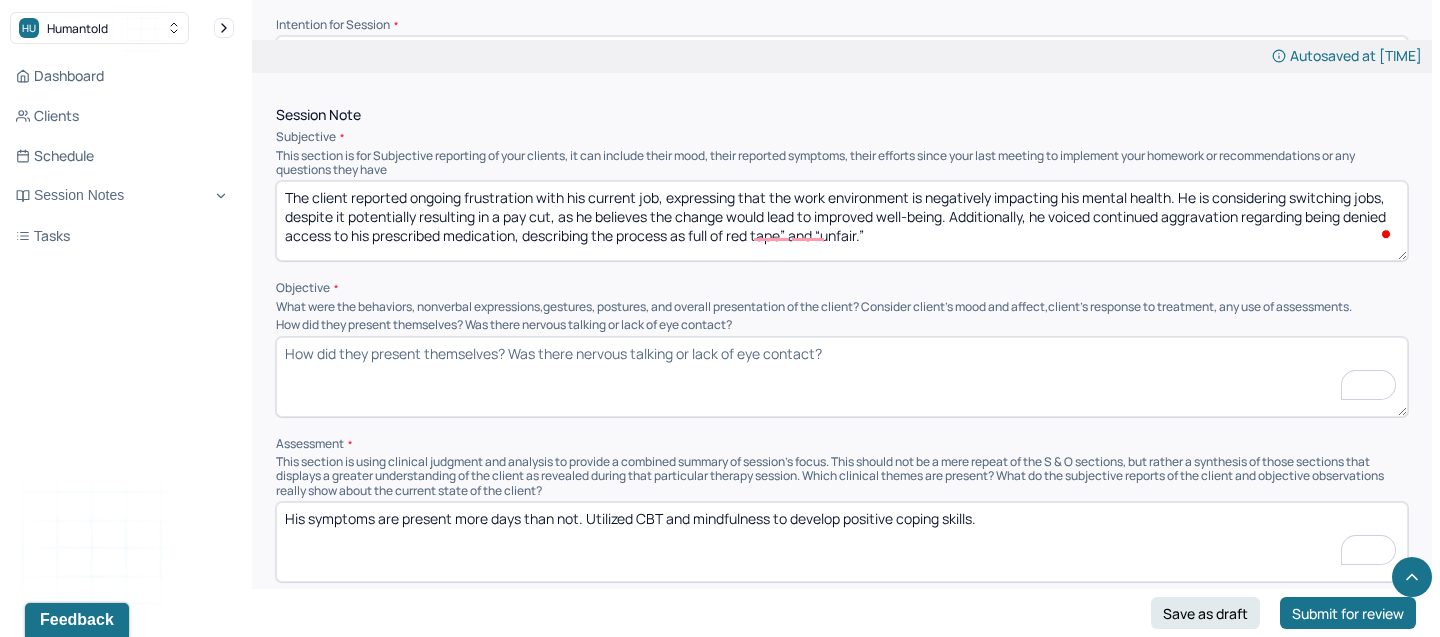 click on "The client reported ongoing frustration with his current job, expressing that the work environment is negatively impacting his mental health. He is considering switching jobs, despite it potentially resulting in a pay cut, as he believes the change would lead to improved well-being. Additionally, he voiced continued aggravation regarding being denied access to his prescribed medication, describing the process as full of red tape” and “unfair.”" at bounding box center [842, 221] 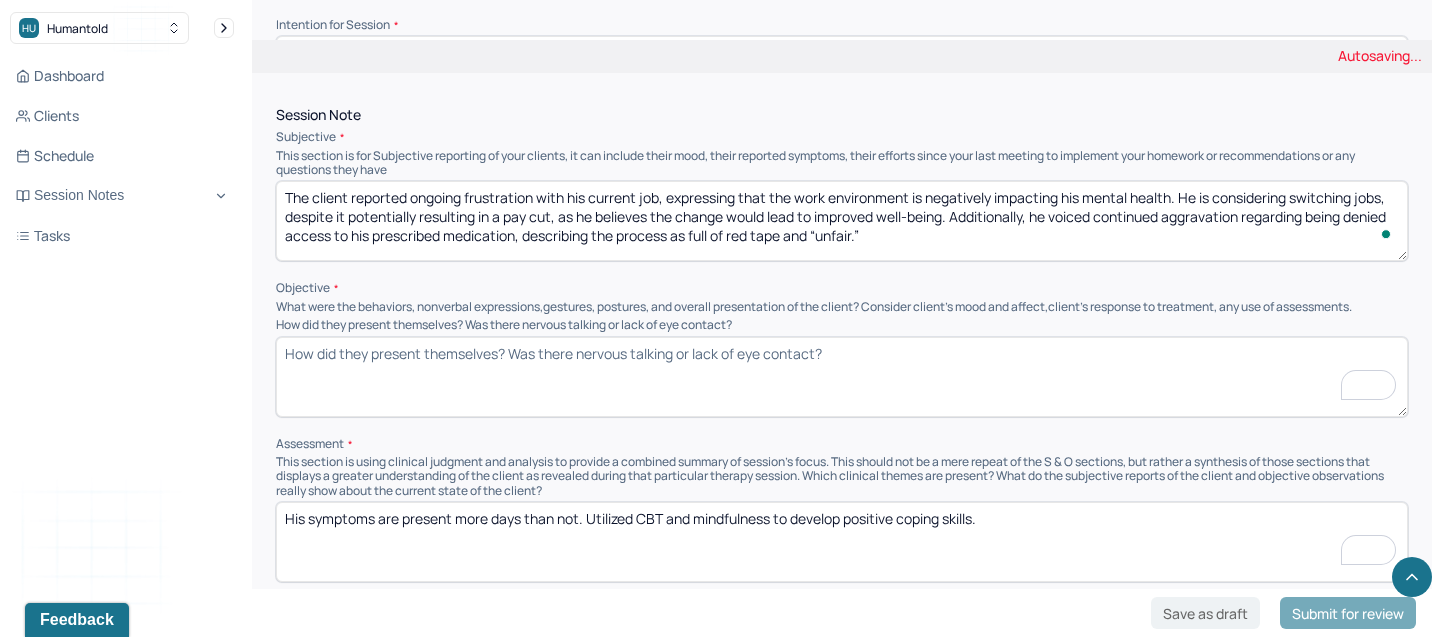 click on "The client reported ongoing frustration with his current job, expressing that the work environment is negatively impacting his mental health. He is considering switching jobs, despite it potentially resulting in a pay cut, as he believes the change would lead to improved well-being. Additionally, he voiced continued aggravation regarding being denied access to his prescribed medication, describing the process as full of red tape” and “unfair.”" at bounding box center [842, 221] 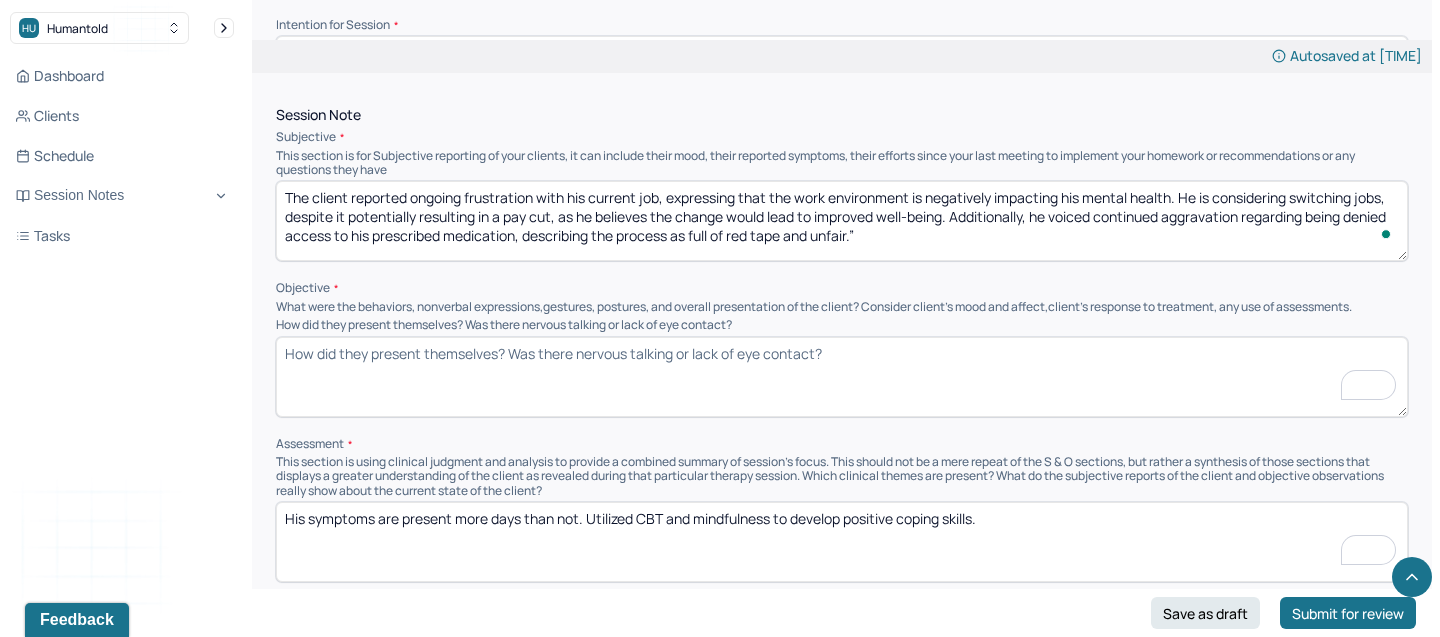 click on "The client reported ongoing frustration with his current job, expressing that the work environment is negatively impacting his mental health. He is considering switching jobs, despite it potentially resulting in a pay cut, as he believes the change would lead to improved well-being. Additionally, he voiced continued aggravation regarding being denied access to his prescribed medication, describing the process as full of red tape and “unfair.”" at bounding box center [842, 221] 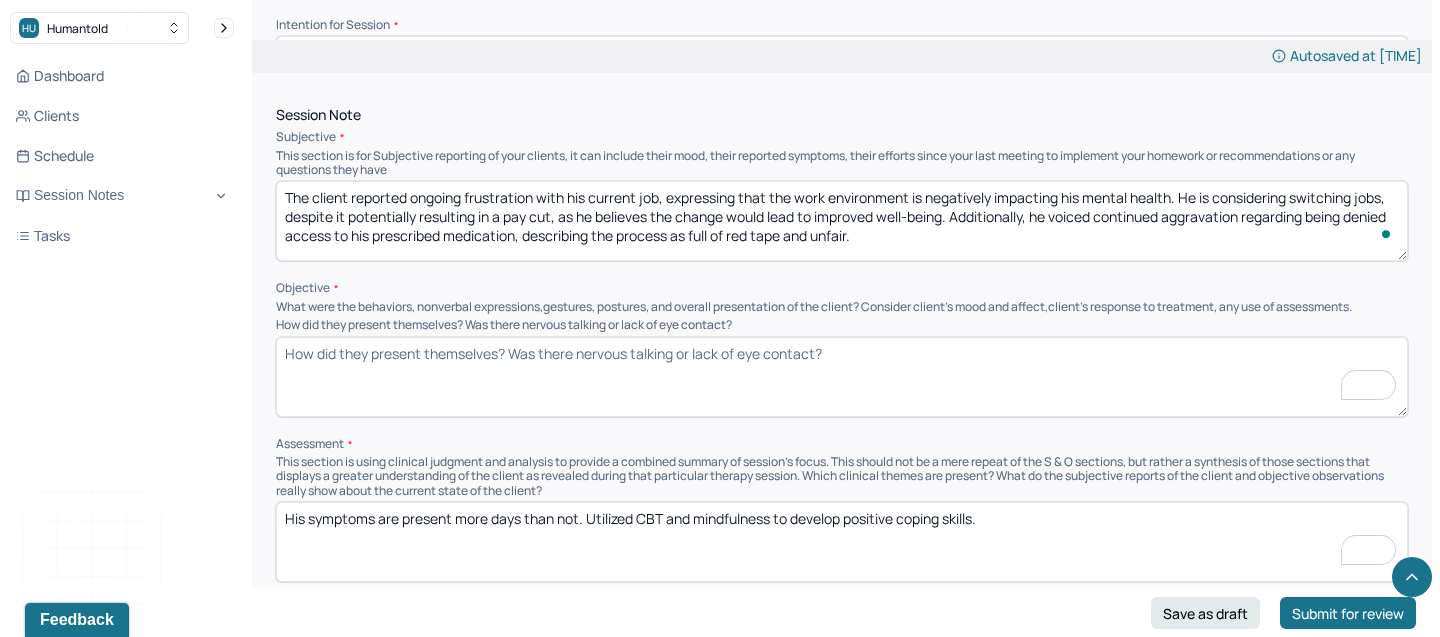 type on "The client reported ongoing frustration with his current job, expressing that the work environment is negatively impacting his mental health. He is considering switching jobs, despite it potentially resulting in a pay cut, as he believes the change would lead to improved well-being. Additionally, he voiced continued aggravation regarding being denied access to his prescribed medication, describing the process as full of red tape and unfair." 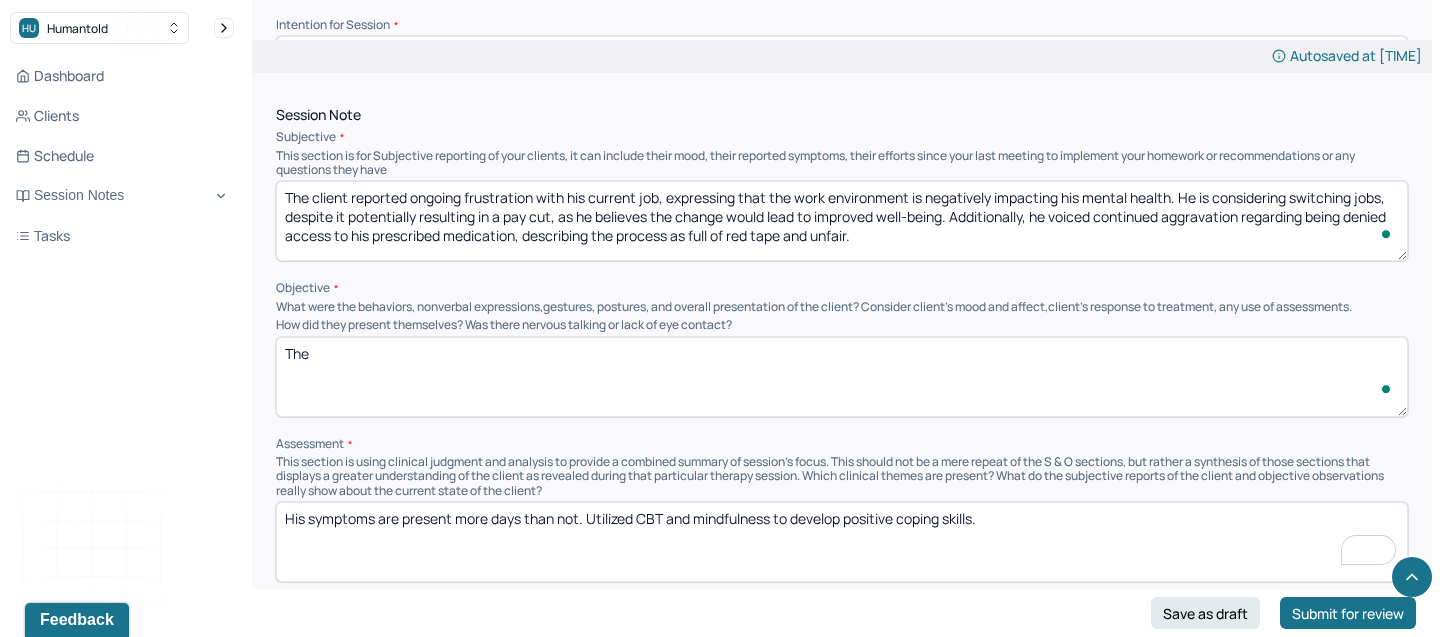 paste on "Client appeared appropriately groomed and oriented to person, place, and time. Affect was congruent with mood, which was described as “frustrated” and “tired.” Client engaged in session with coherent thought processes, though he appeared visibly tense when discussing work and medication issues." 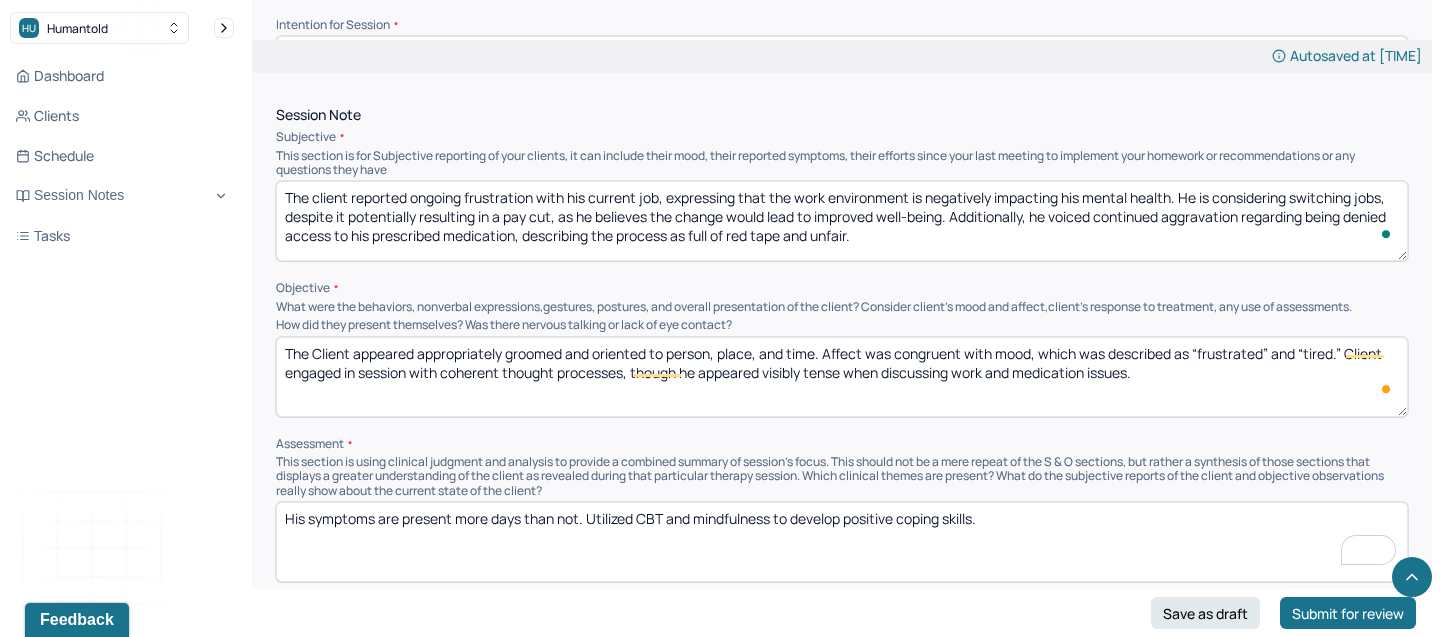 click on "The Client appeared appropriately groomed and oriented to person, place, and time. Affect was congruent with mood, which was described as “frustrated” and “tired.” Client engaged in session with coherent thought processes, though he appeared visibly tense when discussing work and medication issues." at bounding box center [842, 377] 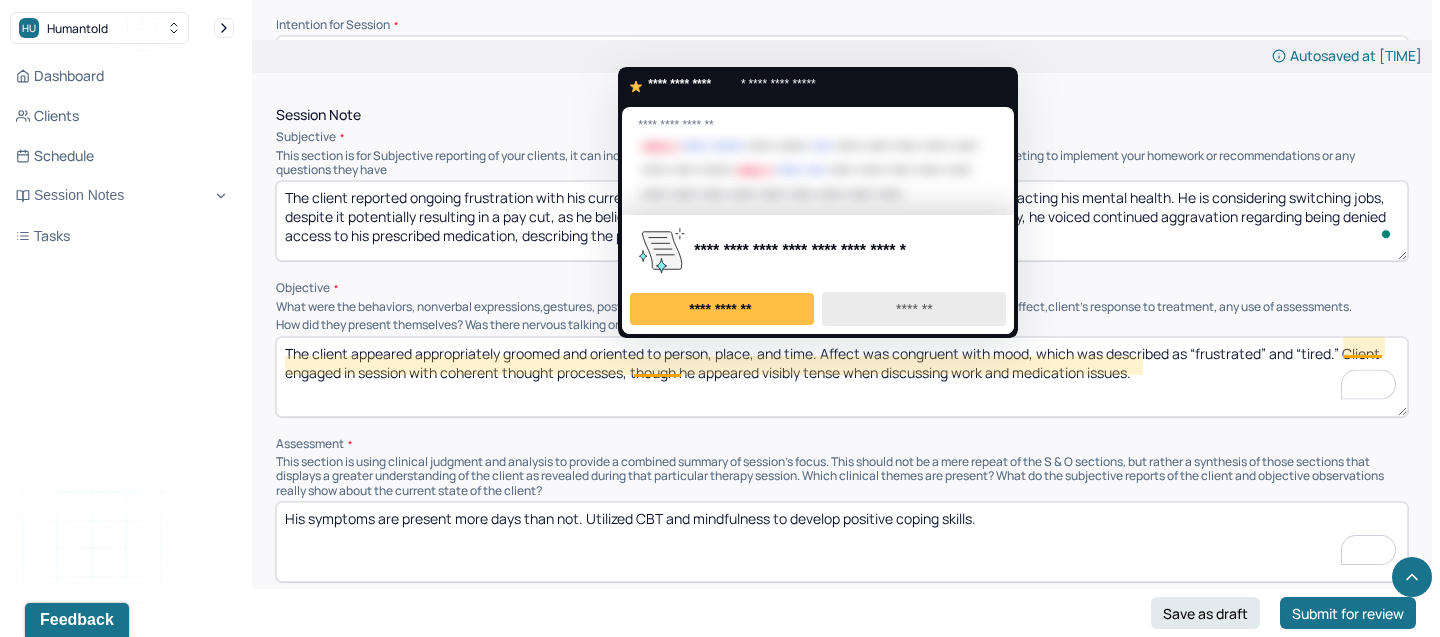 click on "*******" at bounding box center (914, 309) 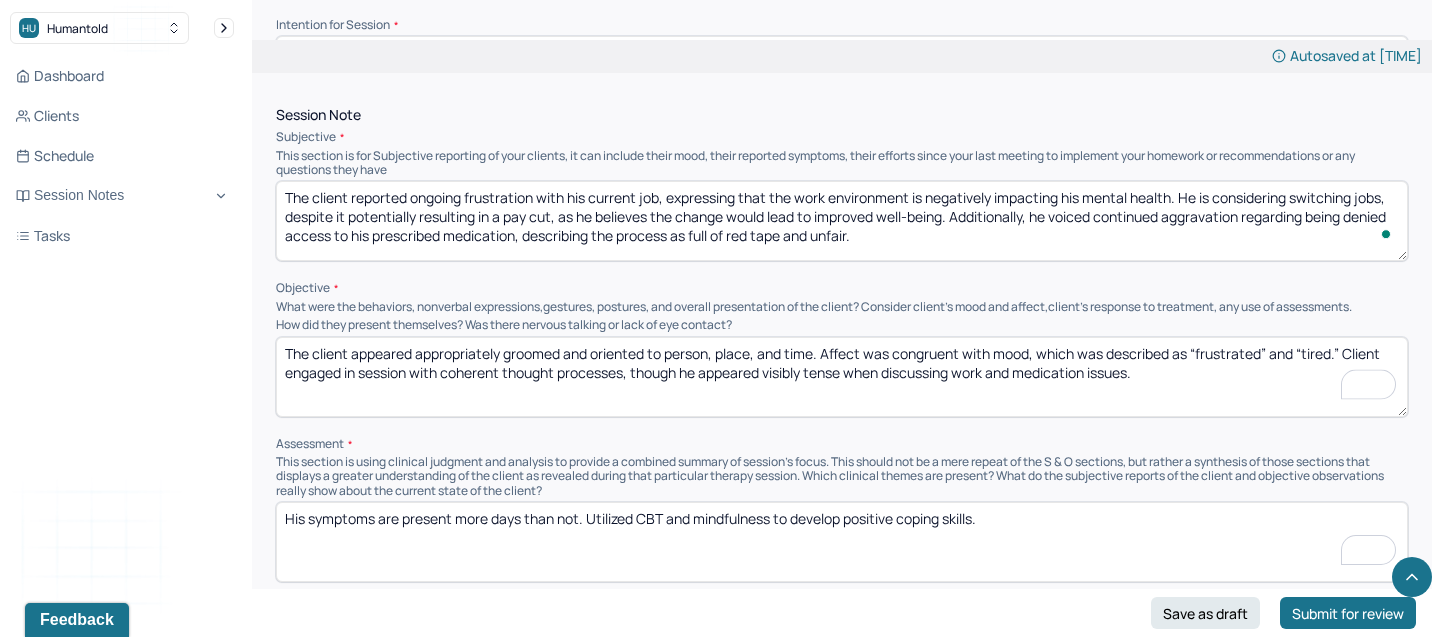 click on "The Client appeared appropriately groomed and oriented to person, place, and time. Affect was congruent with mood, which was described as “frustrated” and “tired.” Client engaged in session with coherent thought processes, though he appeared visibly tense when discussing work and medication issues." at bounding box center [842, 377] 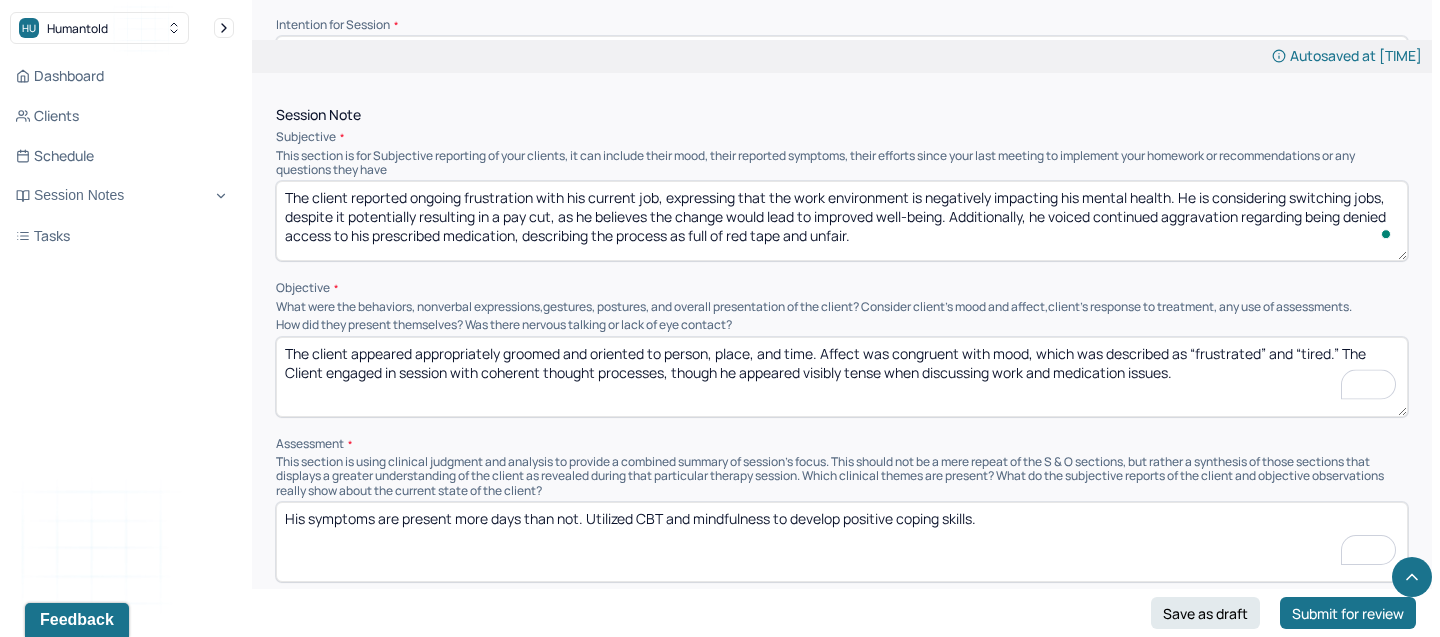 click on "The Client appeared appropriately groomed and oriented to person, place, and time. Affect was congruent with mood, which was described as “frustrated” and “tired.” Client engaged in session with coherent thought processes, though he appeared visibly tense when discussing work and medication issues." at bounding box center [842, 377] 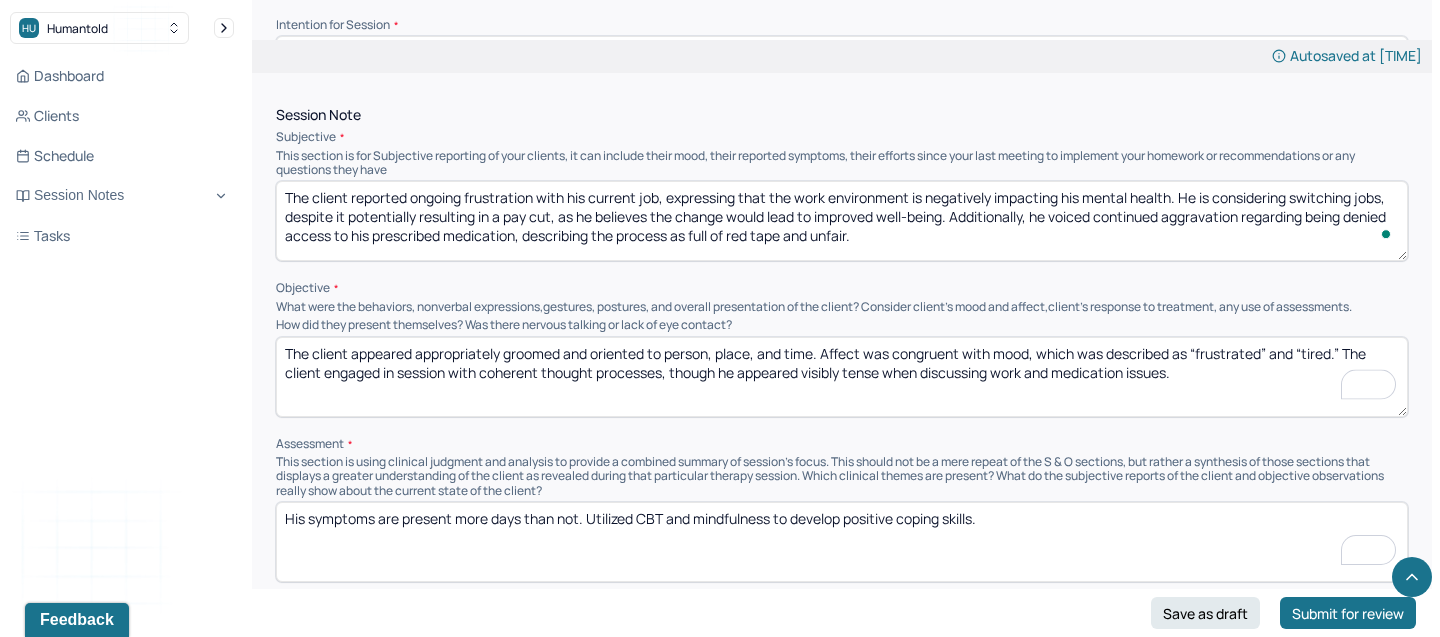 click on "The client appeared appropriately groomed and oriented to person, place, and time. Affect was congruent with mood, which was described as “frustrated” and “tired.” The client engaged in session with coherent thought processes, though he appeared visibly tense when discussing work and medication issues." at bounding box center (842, 377) 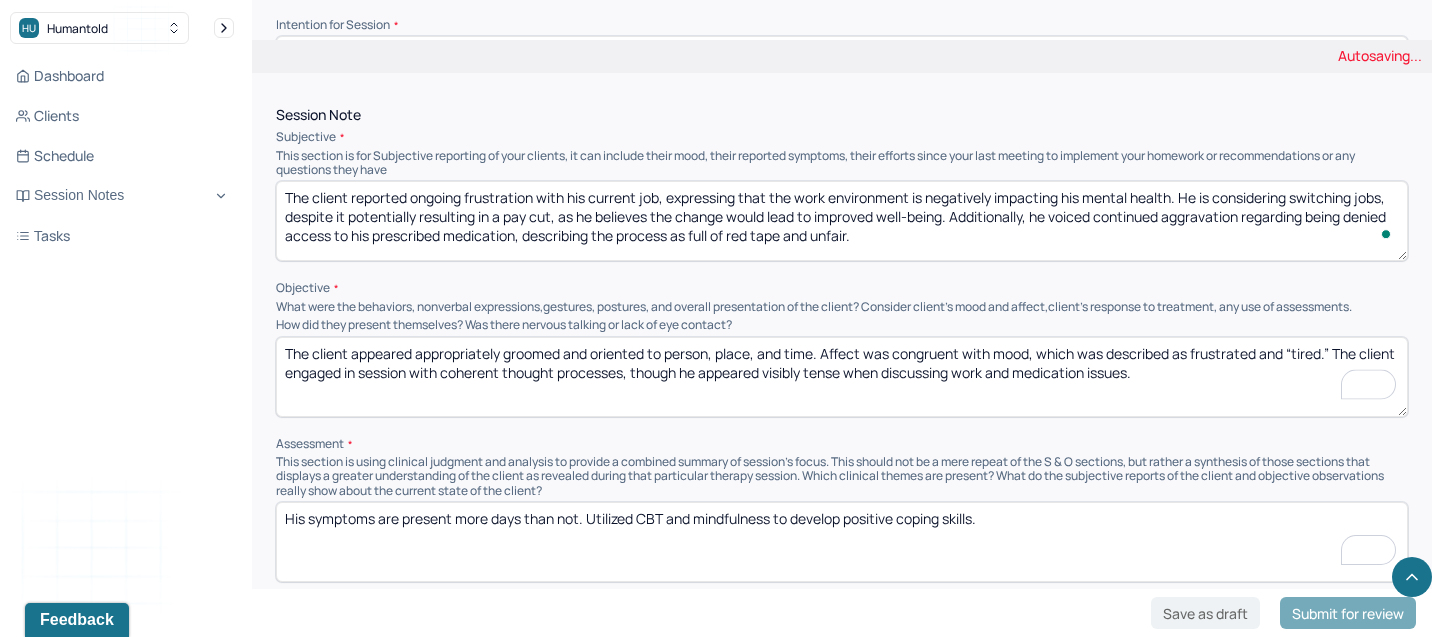 click on "The client appeared appropriately groomed and oriented to person, place, and time. Affect was congruent with mood, which was described as frustrated” and “tired.” The client engaged in session with coherent thought processes, though he appeared visibly tense when discussing work and medication issues." at bounding box center [842, 377] 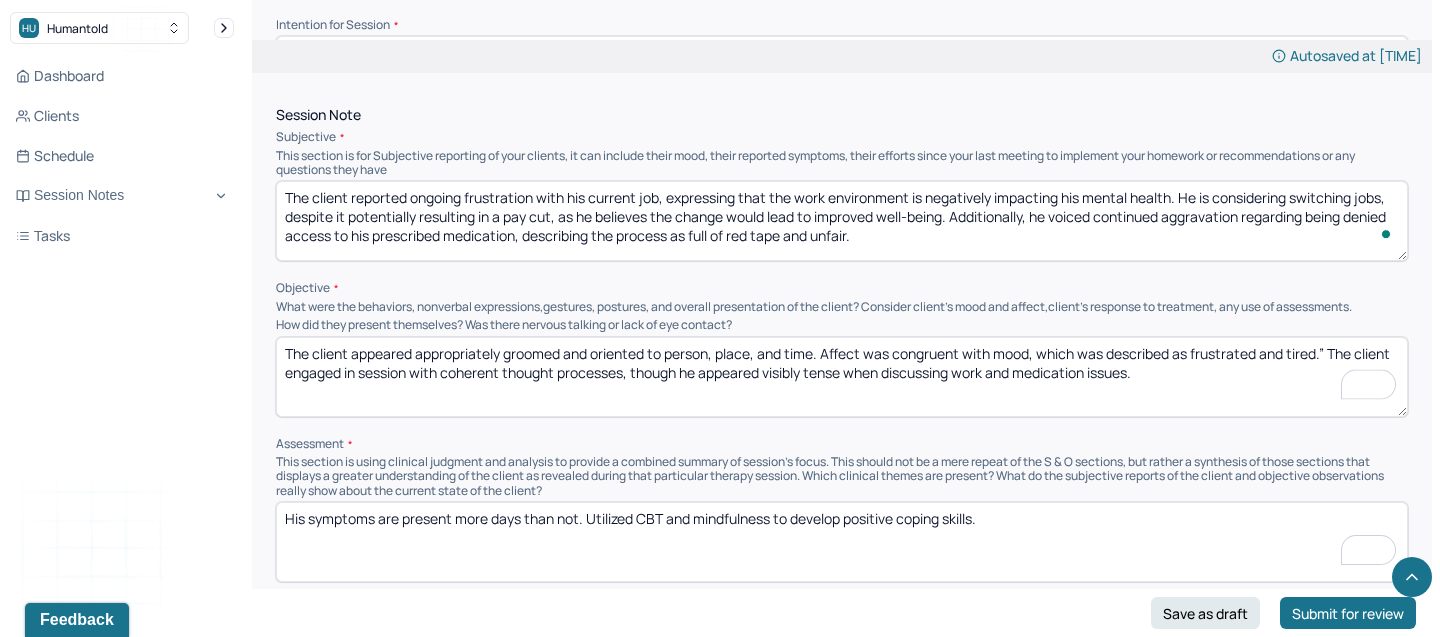 click on "The client appeared appropriately groomed and oriented to person, place, and time. Affect was congruent with mood, which was described as frustrated and “tired.” The client engaged in session with coherent thought processes, though he appeared visibly tense when discussing work and medication issues." at bounding box center [842, 377] 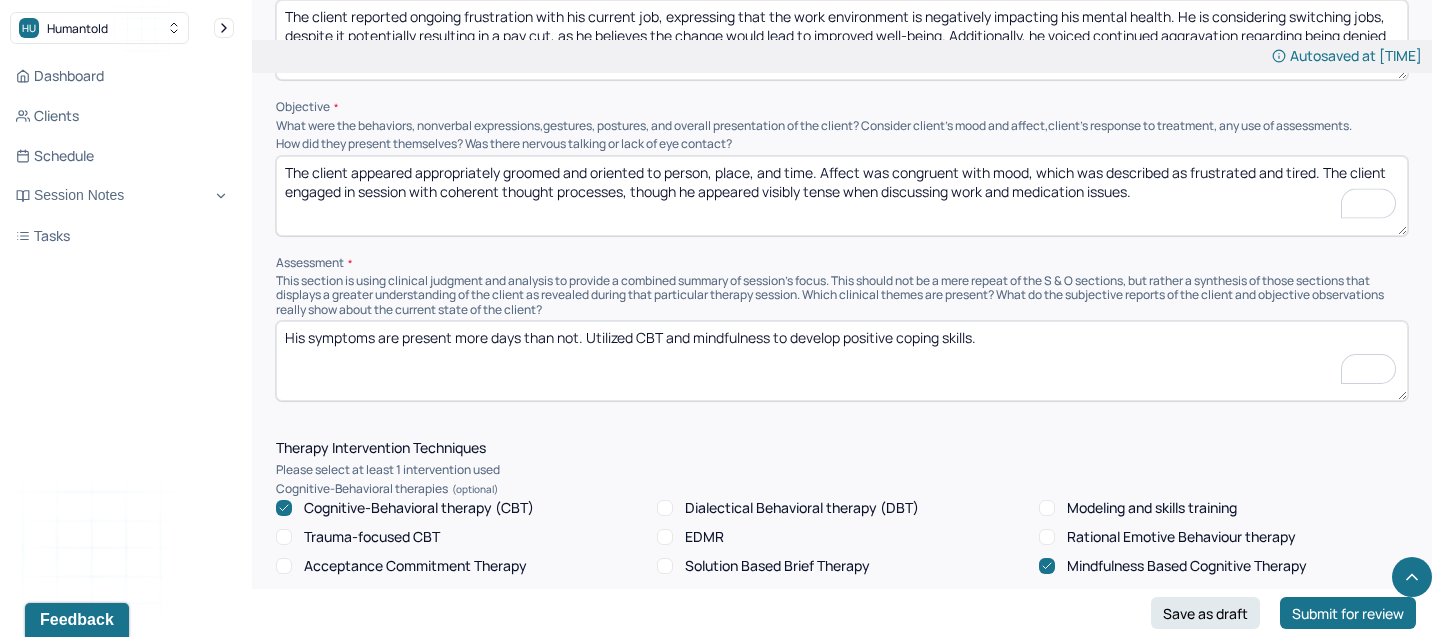 scroll, scrollTop: 1306, scrollLeft: 0, axis: vertical 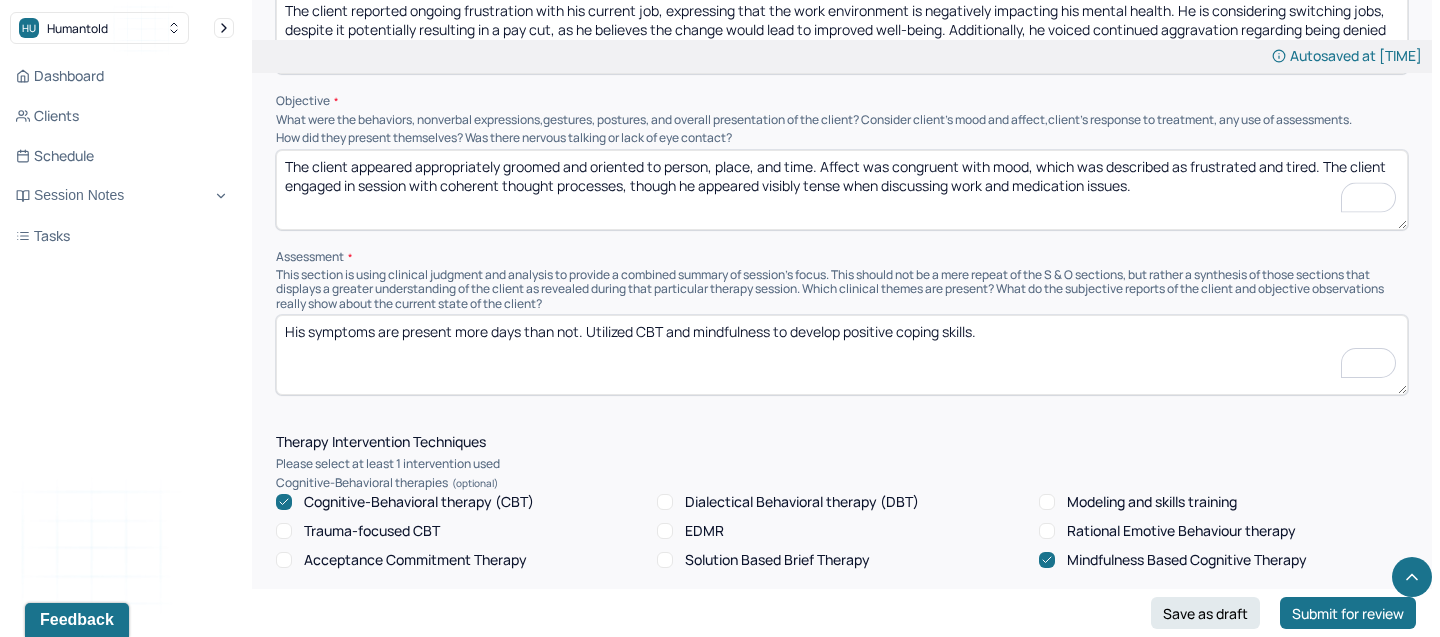 type on "The client appeared appropriately groomed and oriented to person, place, and time. Affect was congruent with mood, which was described as frustrated and tired. The client engaged in session with coherent thought processes, though he appeared visibly tense when discussing work and medication issues." 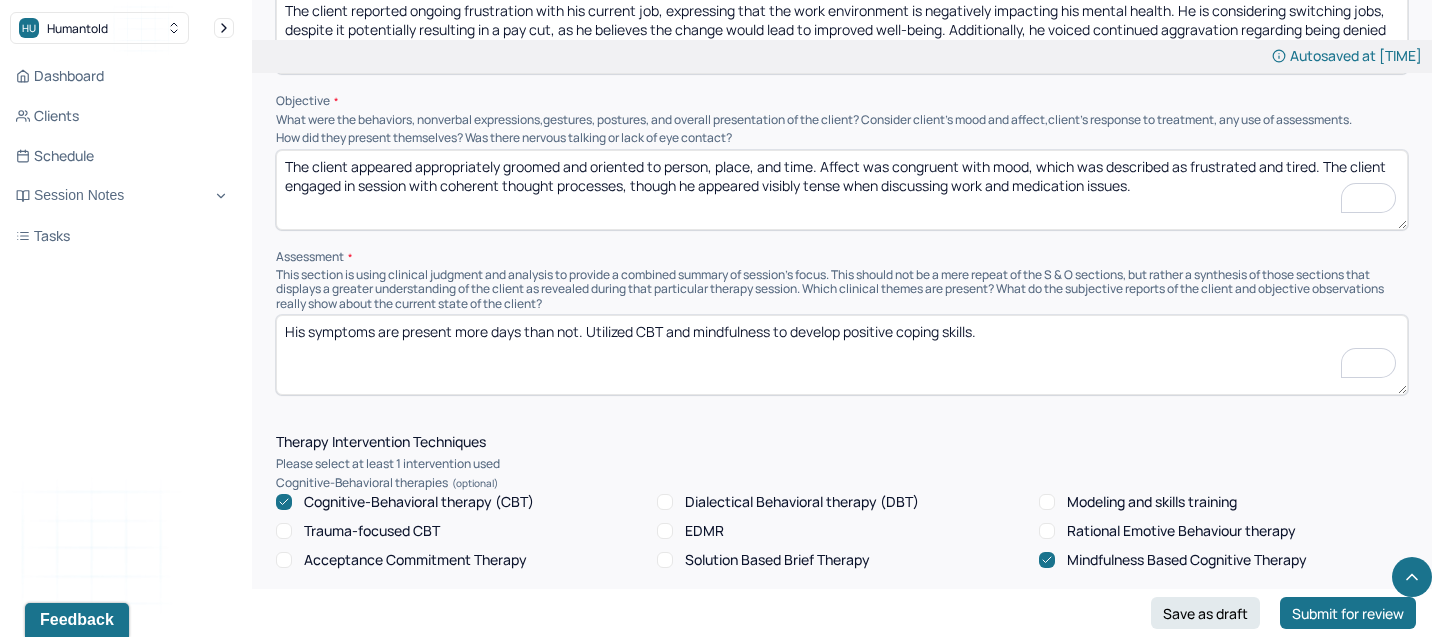 click on "His symptoms are present more days than not. Utilized CBT and mindfulness to develop positive coping skills." at bounding box center [842, 355] 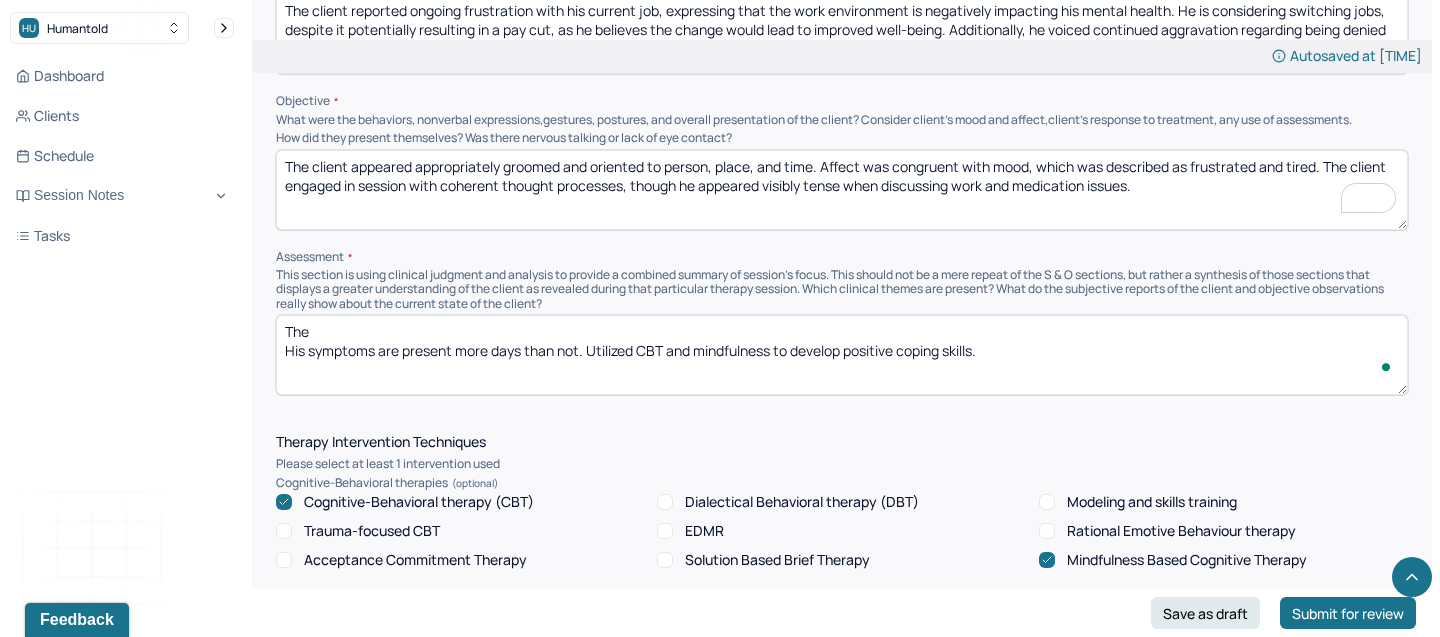 paste on "Client presents with symptoms consistent with situational anxiety, primarily related to occupational stress and barriers to accessing prescribed medication. He reports persistent worry, irritability, and mental exhaustion stemming from workplace frustrations and systemic delays in receiving treatment." 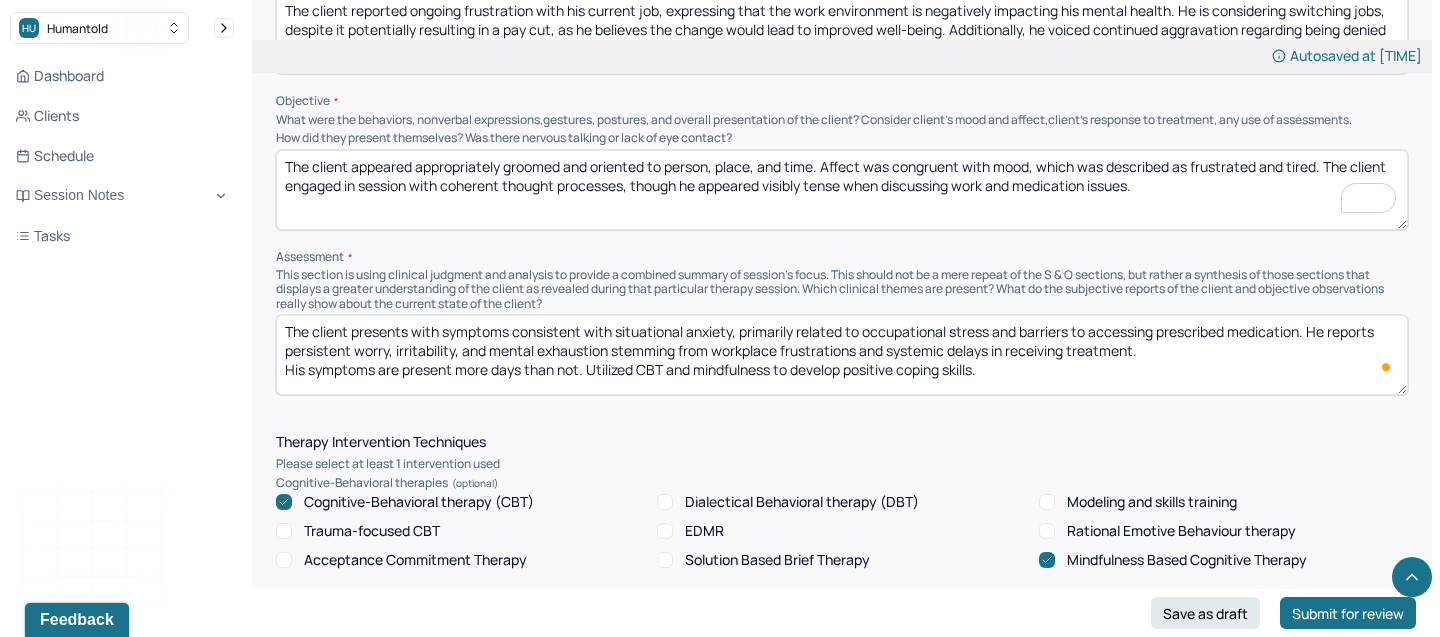 click on "The Client presents with symptoms consistent with situational anxiety, primarily related to occupational stress and barriers to accessing prescribed medication. He reports persistent worry, irritability, and mental exhaustion stemming from workplace frustrations and systemic delays in receiving treatment.
His symptoms are present more days than not. Utilized CBT and mindfulness to develop positive coping skills." at bounding box center [842, 355] 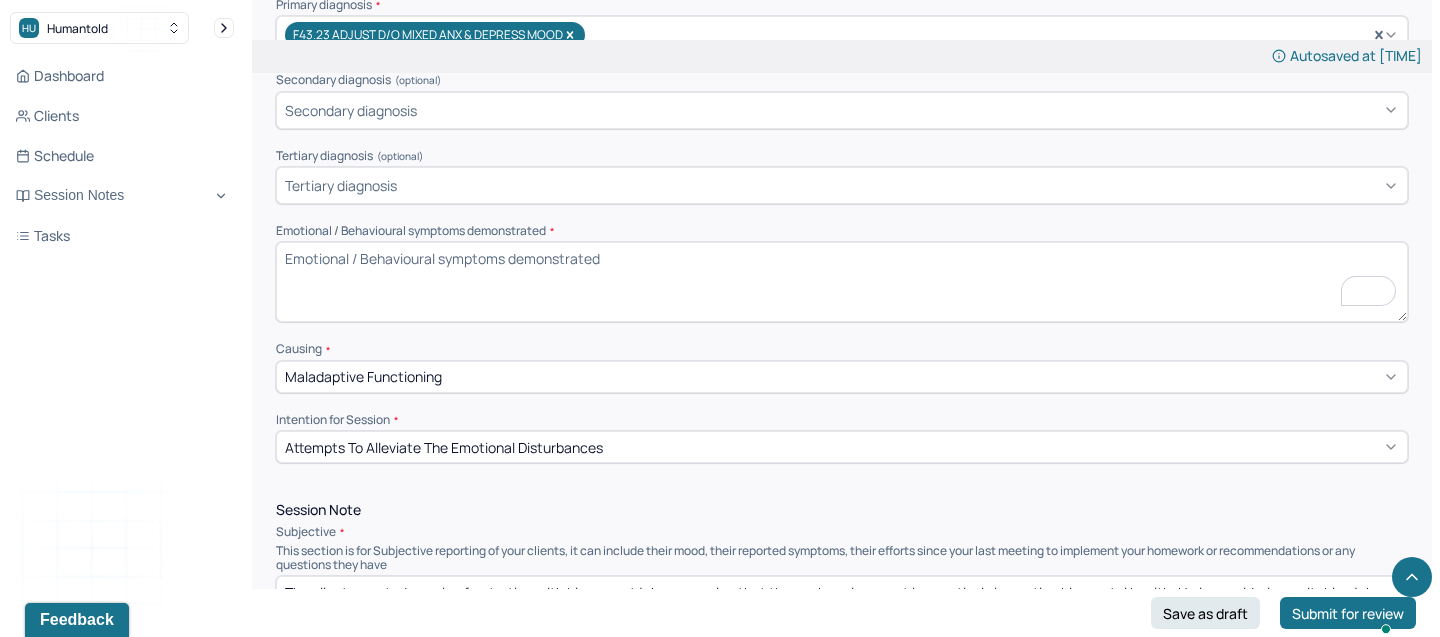 scroll, scrollTop: 718, scrollLeft: 0, axis: vertical 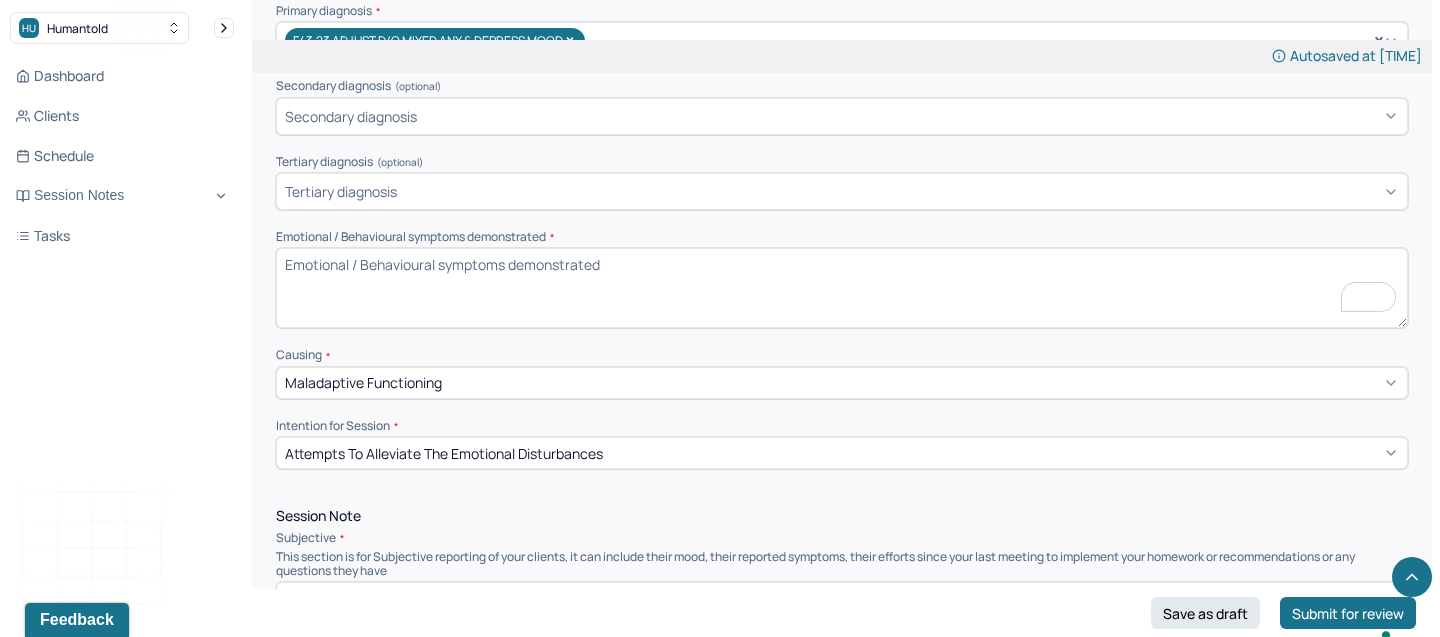 type on "The client presents with symptoms consistent with situational anxiety, primarily related to occupational stress and barriers to accessing prescribed medication. He reports persistent worry, irritability, and mental exhaustion stemming from workplace frustrations and systemic delays in receiving treatment. His symptoms are present more days than not. Utilized CBT and mindfulness to develop positive coping skills." 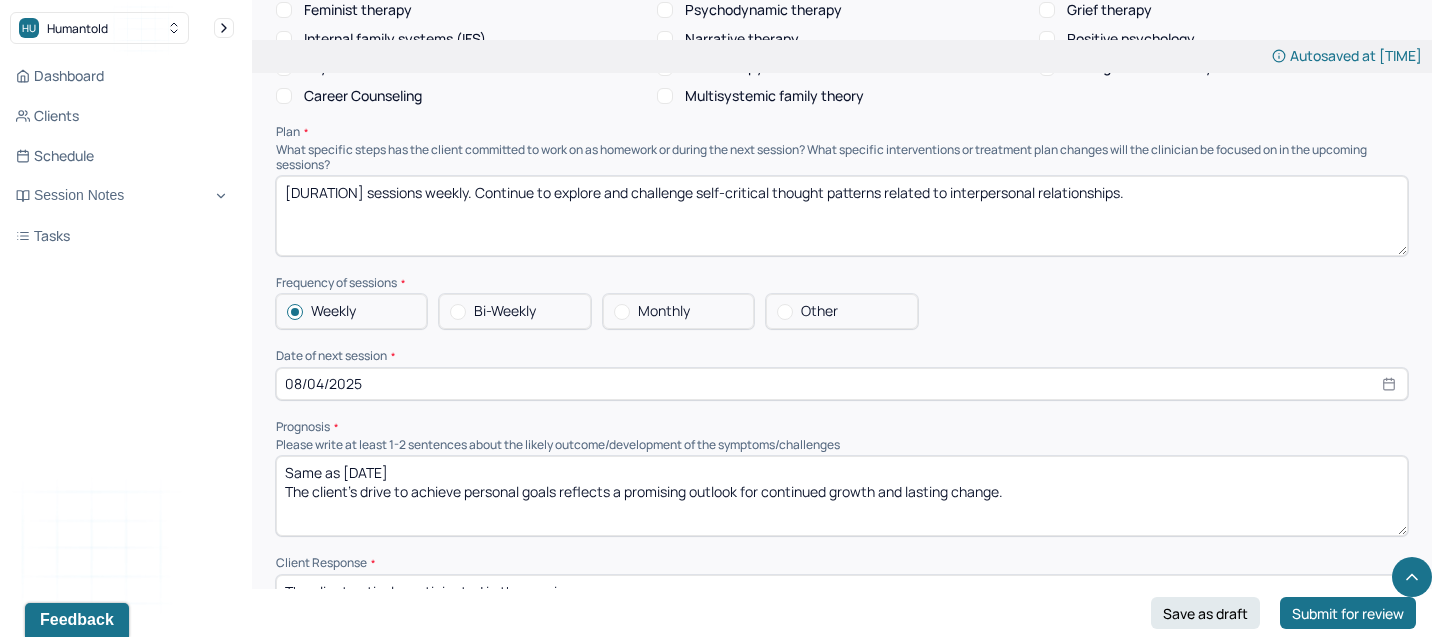 scroll, scrollTop: 1997, scrollLeft: 0, axis: vertical 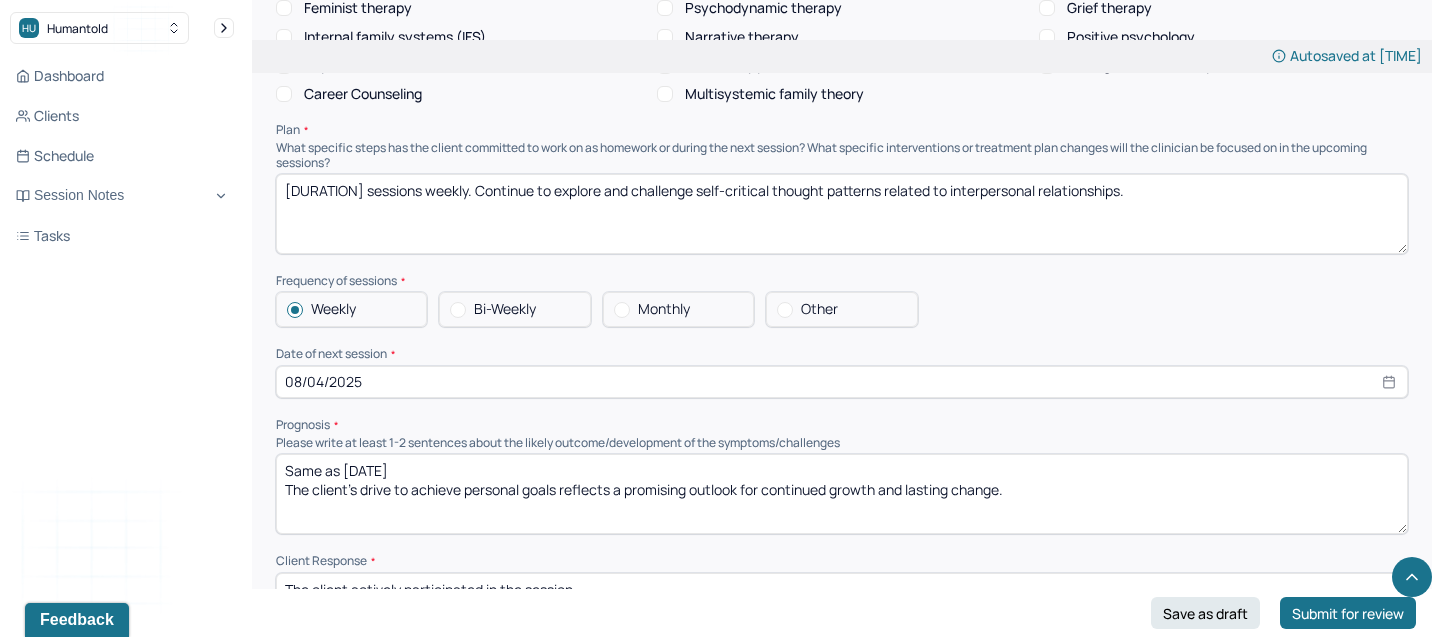 type on "The client was oriented x3, pleasant, and engaged. He appeared in a good mood." 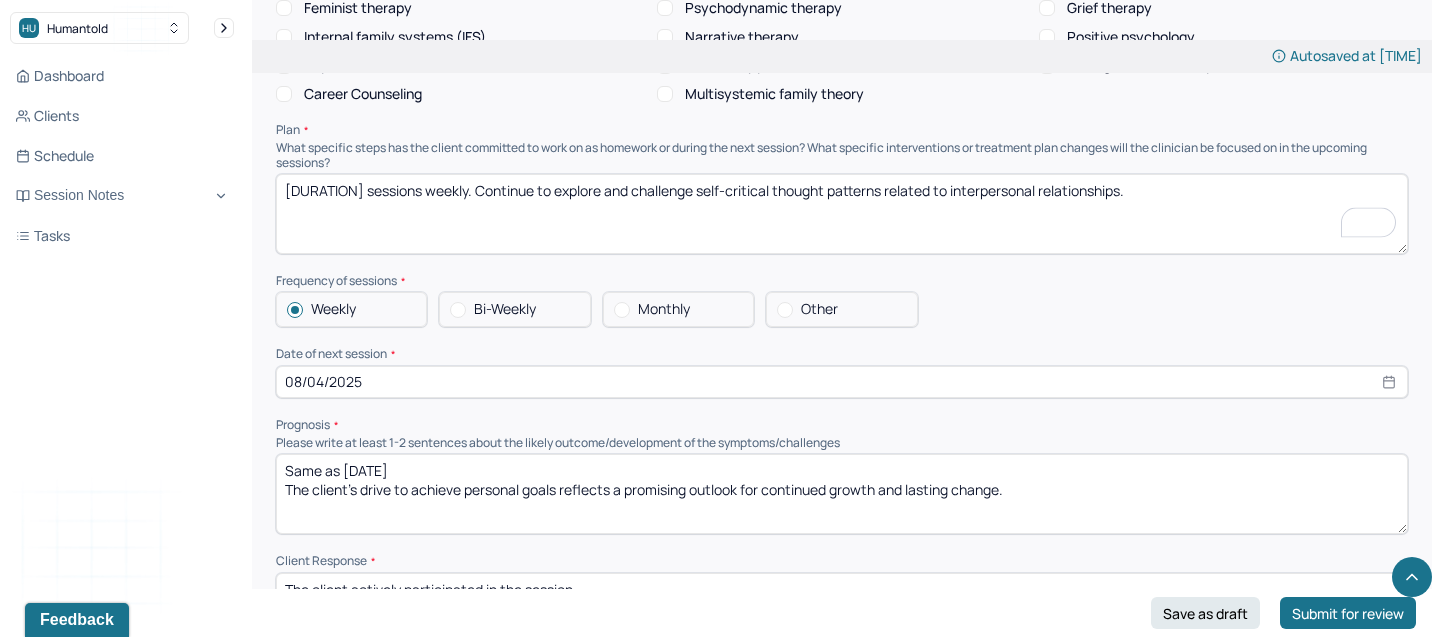 drag, startPoint x: 1138, startPoint y: 190, endPoint x: 470, endPoint y: 185, distance: 668.01874 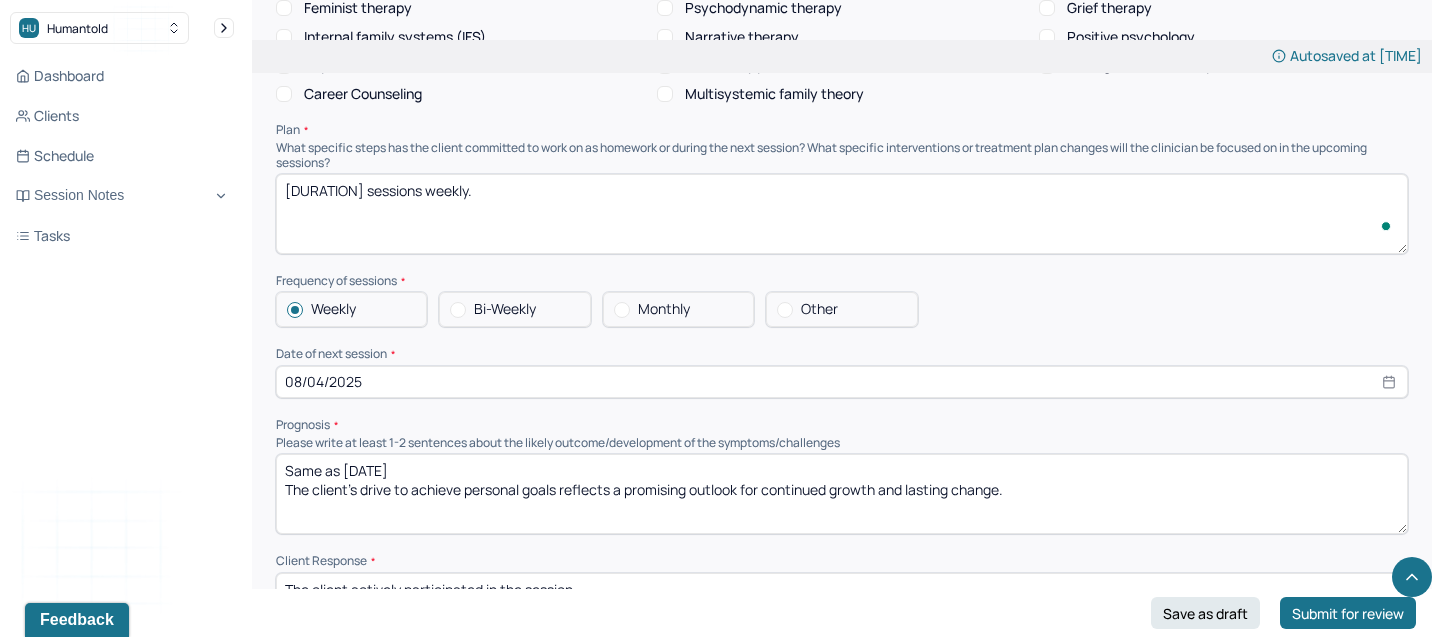 type on "[DURATION] sessions weekly." 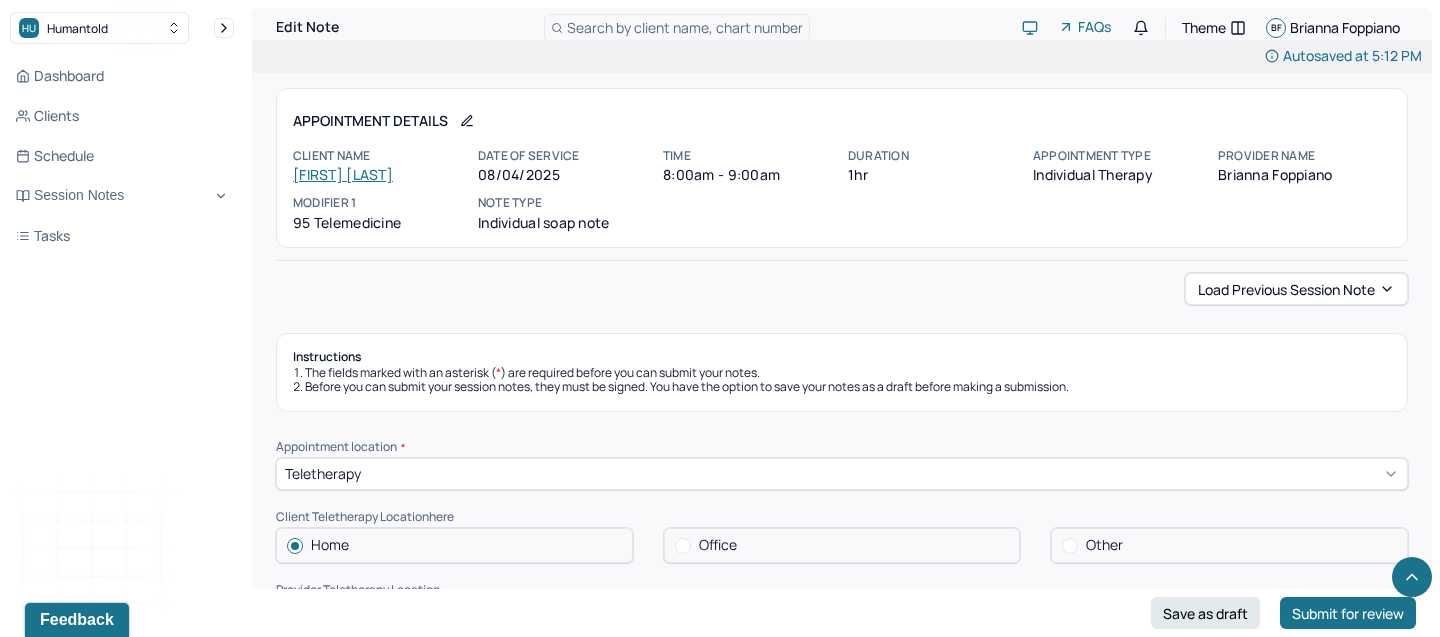 scroll, scrollTop: 1997, scrollLeft: 0, axis: vertical 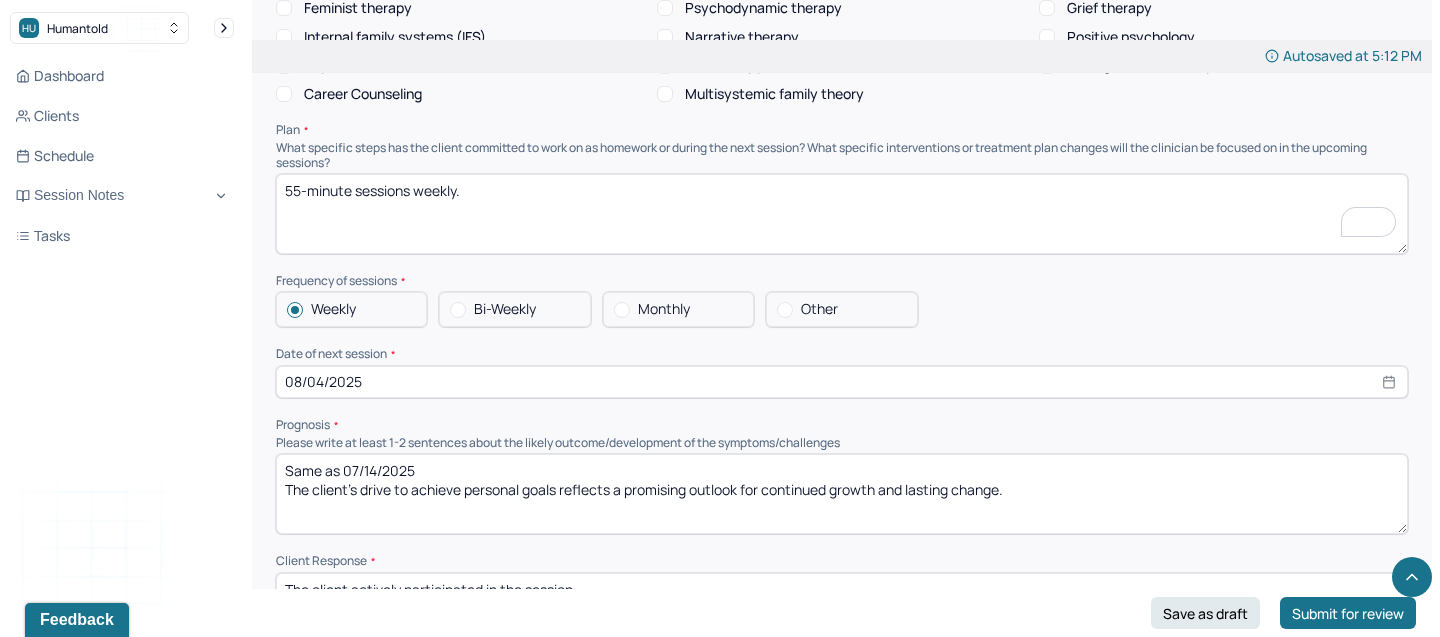 paste on "Continue to explore client’s thoughts and feelings around career transition, including financial, emotional, and practical considerations." 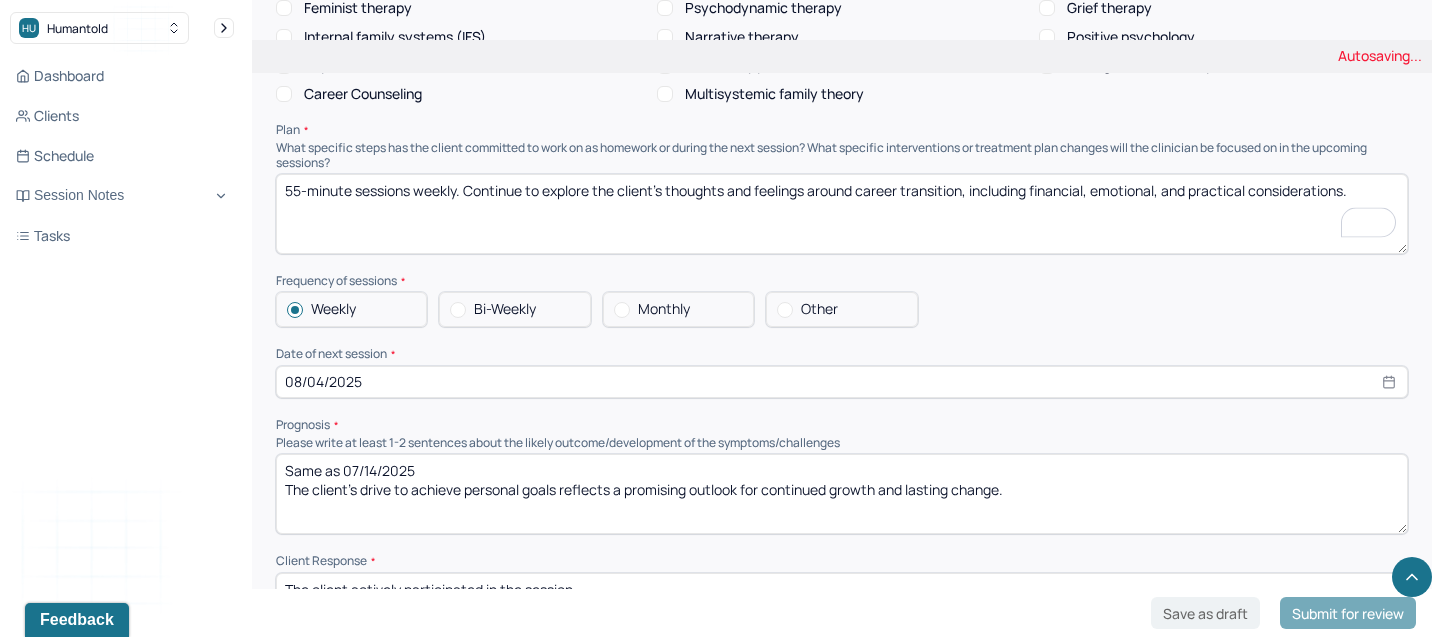 type on "55-minute sessions weekly. Continue to explore the client’s thoughts and feelings around career transition, including financial, emotional, and practical considerations." 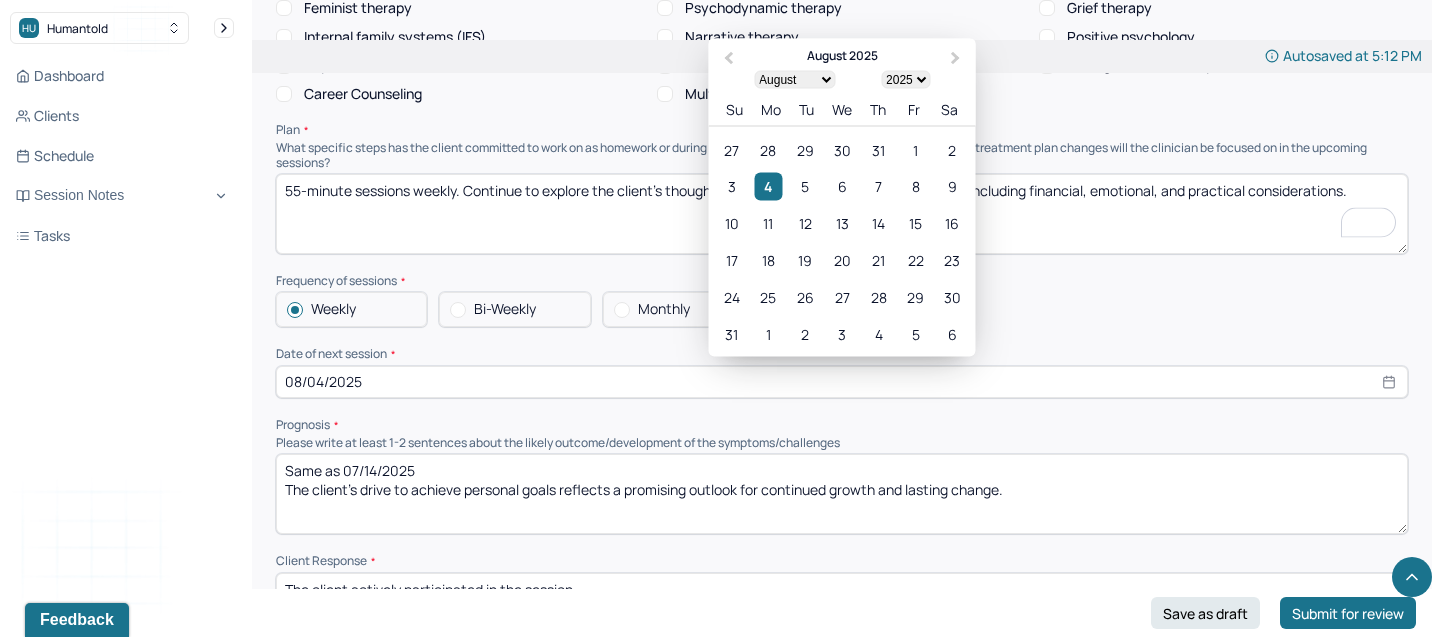 click on "08/04/2025" at bounding box center [842, 382] 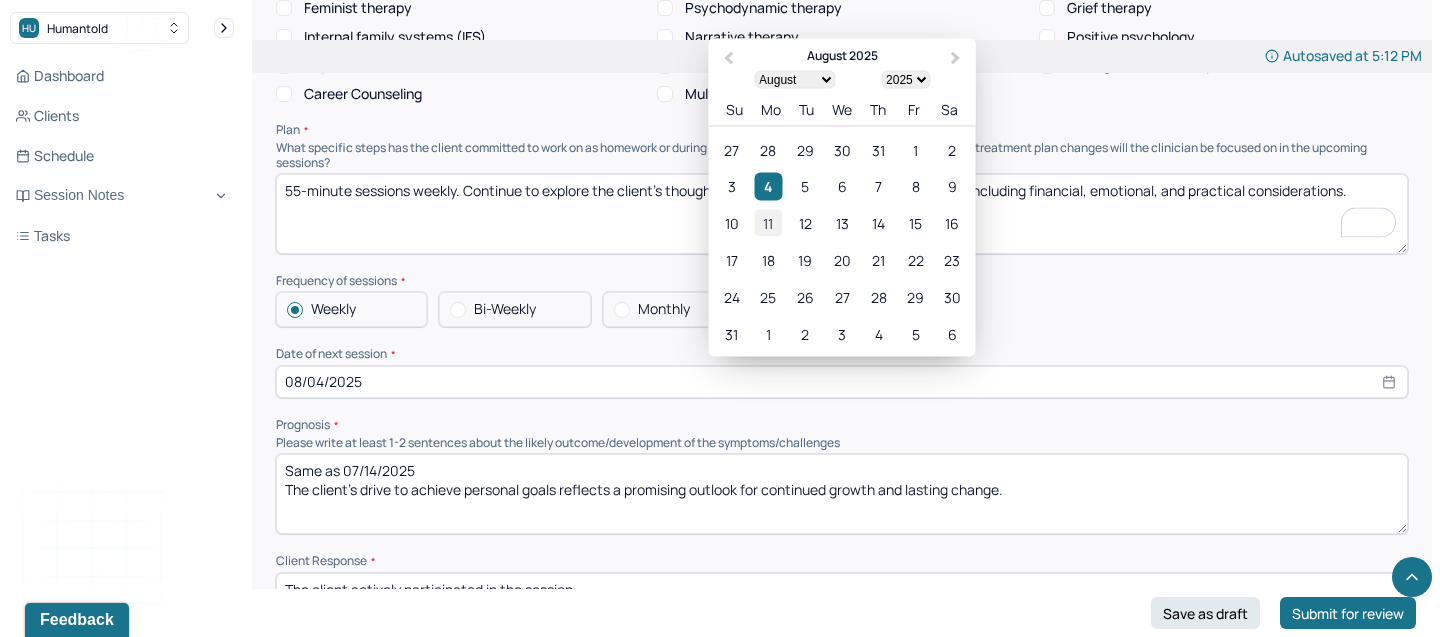 click on "11" at bounding box center [768, 222] 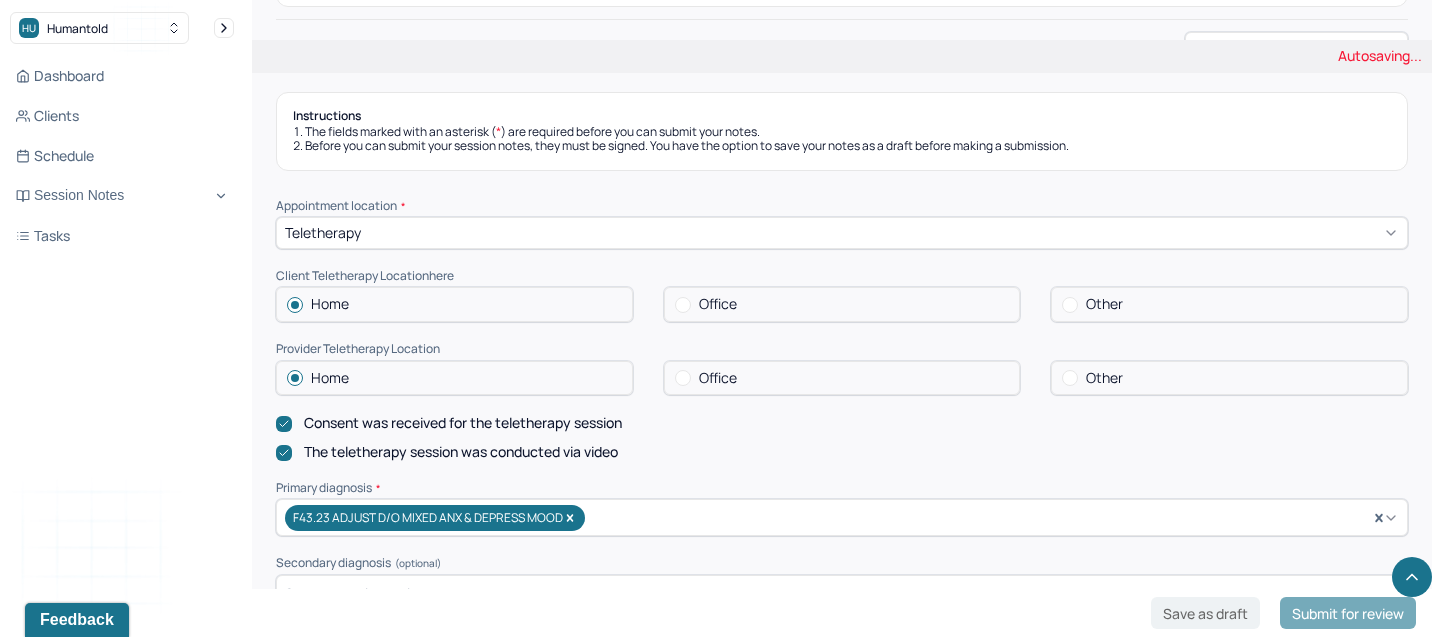 scroll, scrollTop: 0, scrollLeft: 0, axis: both 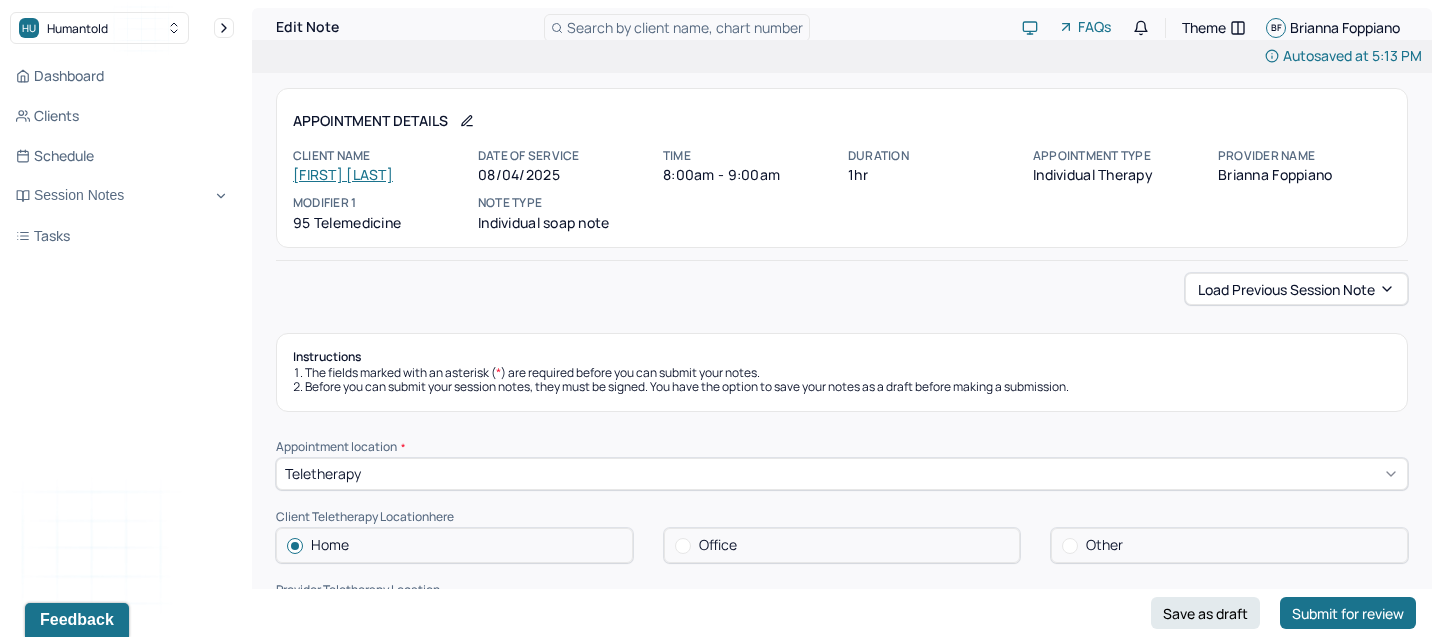 click on "Load previous session note Instructions The fields marked with an asterisk ( * ) are required before you can submit your notes. Before you can submit your session notes, they must be signed. You have the option to save your notes as a draft before making a submission. Appointment location * Teletherapy Client Teletherapy Location here Home Office Other Provider Teletherapy Location Home Office Other Consent was received for the teletherapy session The teletherapy session was conducted via video Primary diagnosis * F43.23 ADJUST D/O MIXED ANX & DEPRESS MOOD Secondary diagnosis (optional) Secondary diagnosis Tertiary diagnosis (optional) Tertiary diagnosis Emotional / Behavioural symptoms demonstrated * The client was oriented x3, pleasant, and engaged. He appeared in a good mood.  Causing * Maladaptive Functioning Intention for Session * Attempts to alleviate the emotional disturbances Session Note Subjective Objective How did they present themselves? Was there nervous talking or lack of eye contact? EDMR Plan" at bounding box center (842, 1888) 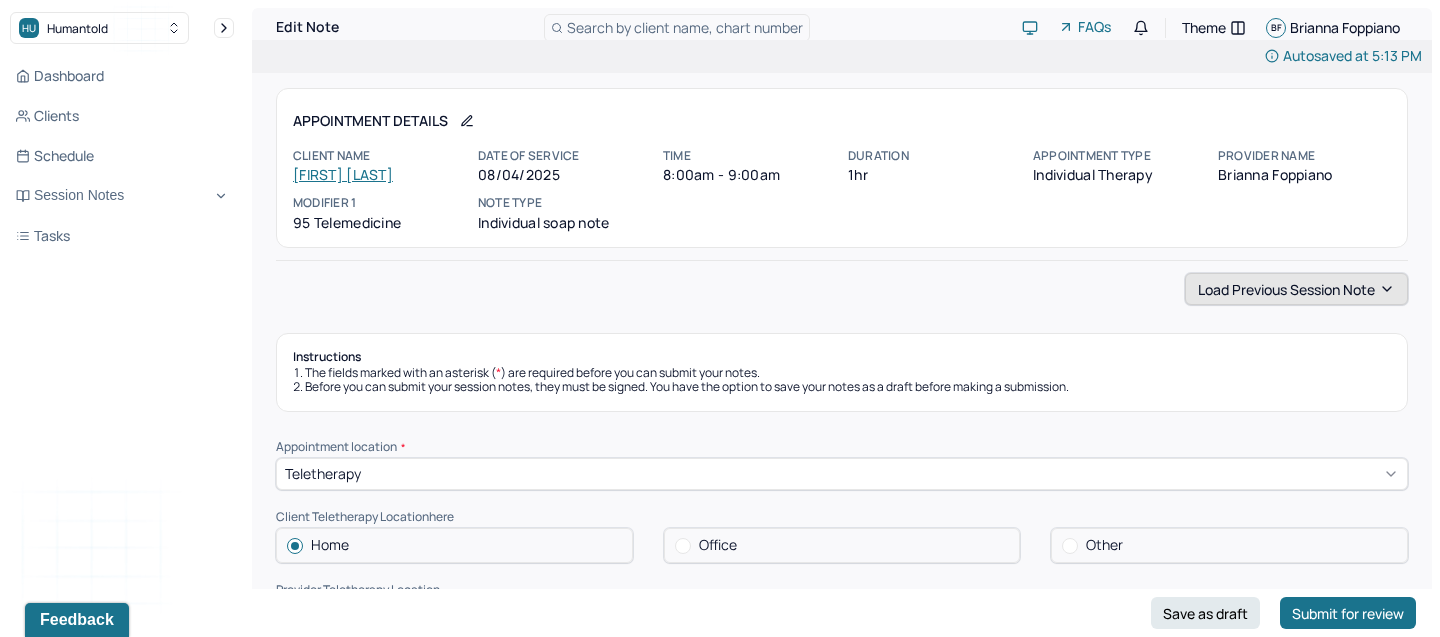 click on "Load previous session note" at bounding box center (1296, 289) 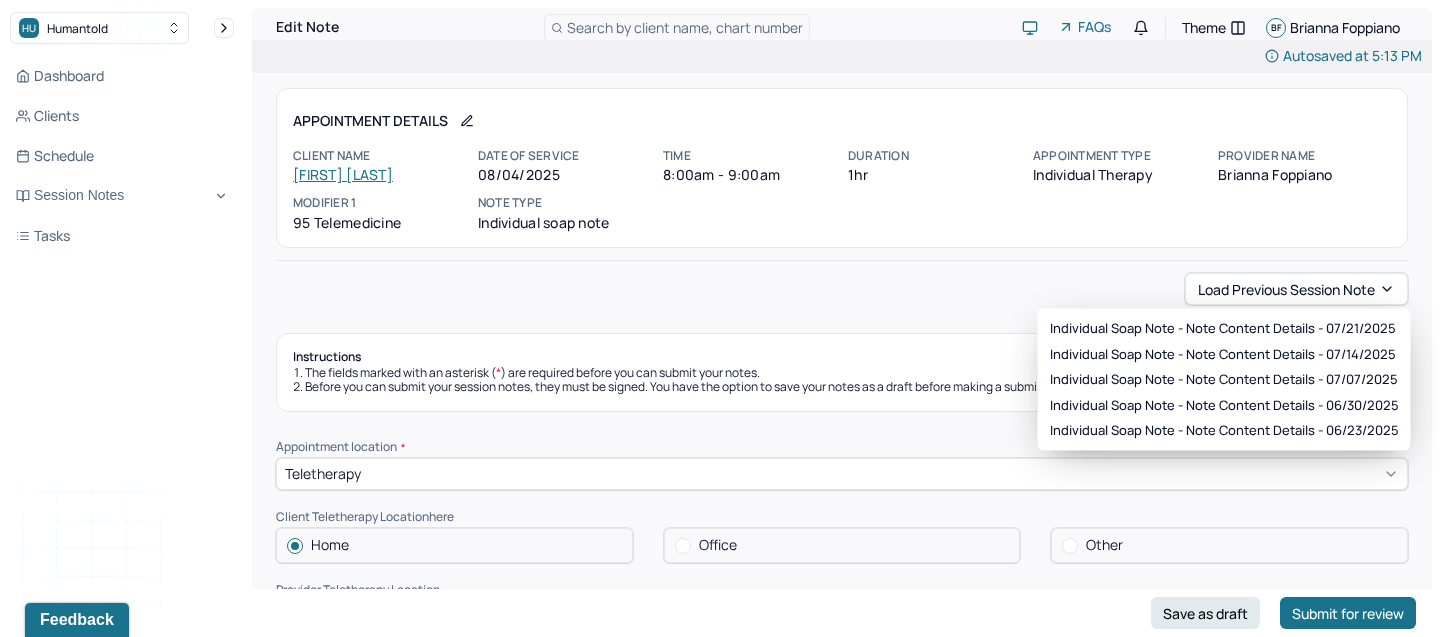 click on "Load previous session note" at bounding box center (842, 289) 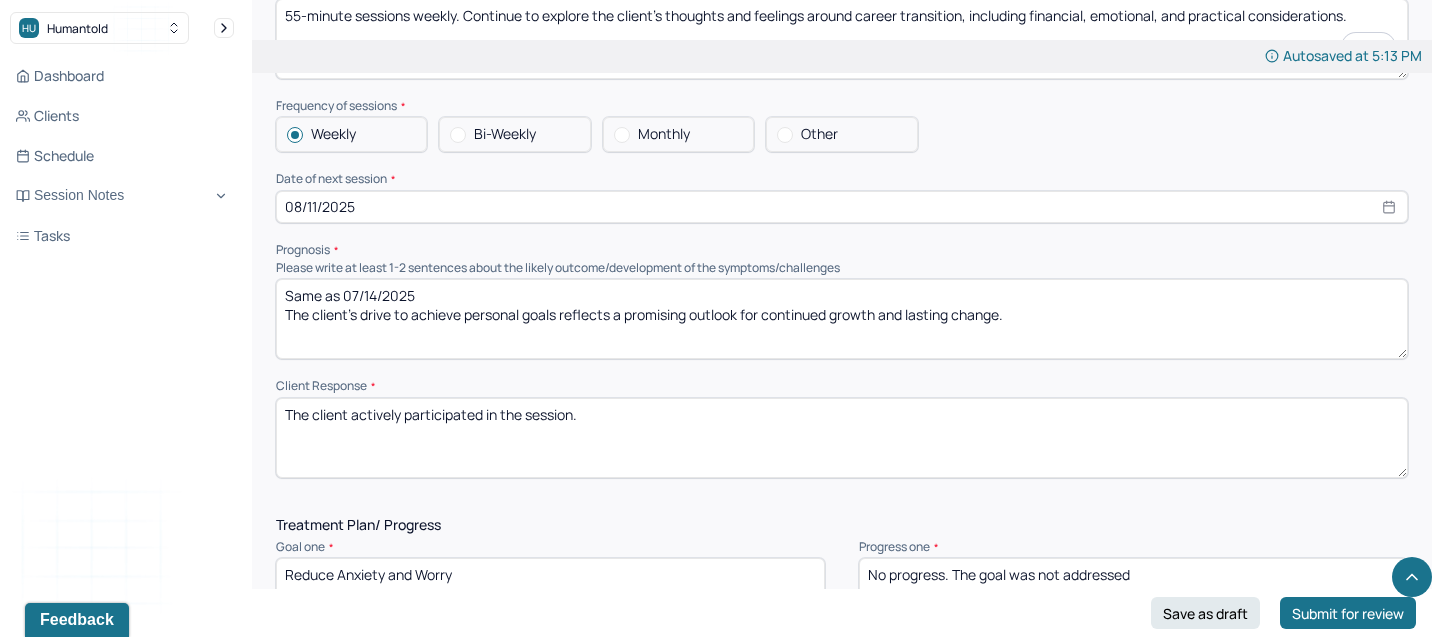 scroll, scrollTop: 2234, scrollLeft: 0, axis: vertical 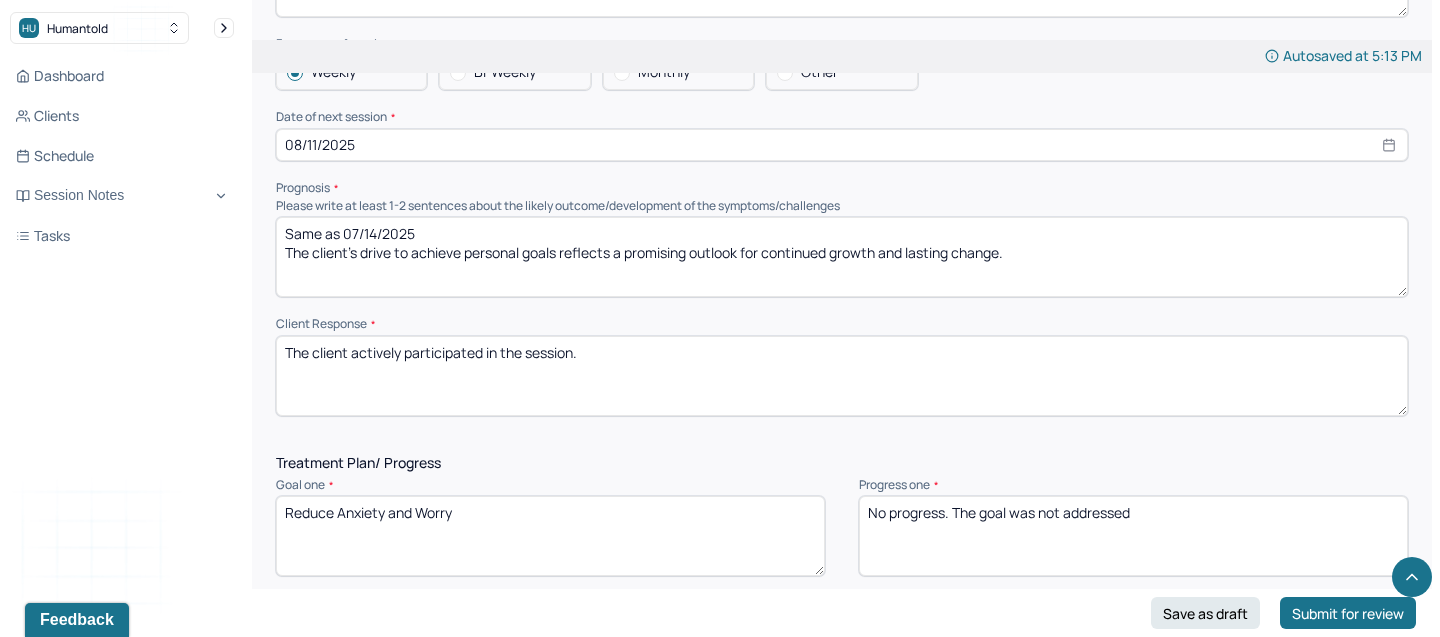 click on "Same as [DATE]
The client’s drive to achieve personal goals reflects a promising outlook for continued growth and lasting change." at bounding box center (842, 257) 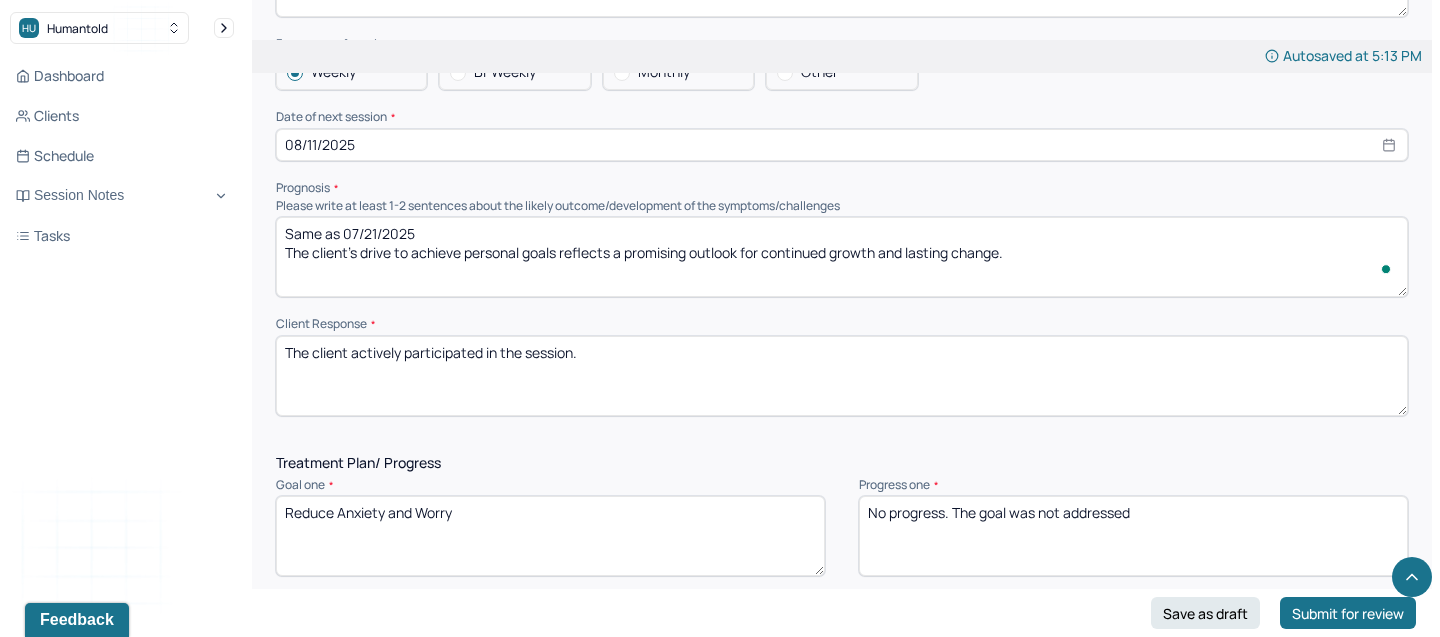 click on "Same as [DATE]
The client’s drive to achieve personal goals reflects a promising outlook for continued growth and lasting change." at bounding box center [842, 257] 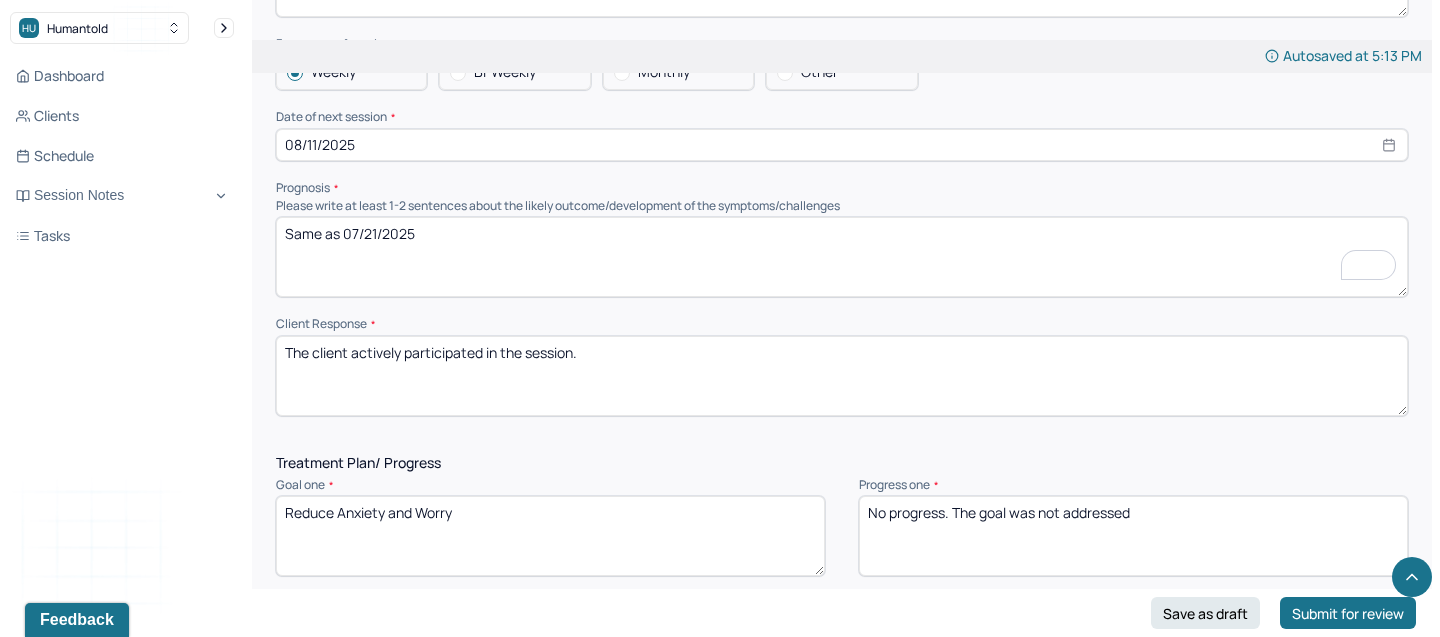 paste on "The client’s commitment to change and focus on goal attainment are encouraging signs of future progress." 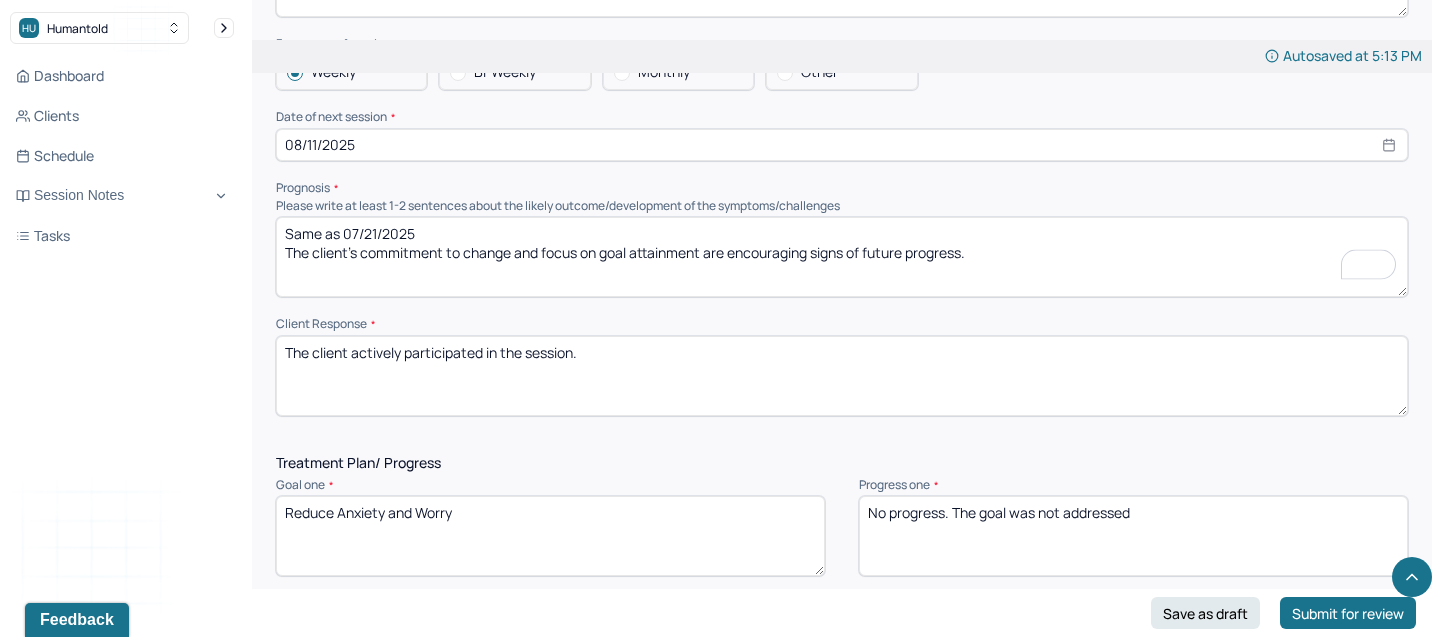 type on "Same as 07/21/2025
The client’s commitment to change and focus on goal attainment are encouraging signs of future progress." 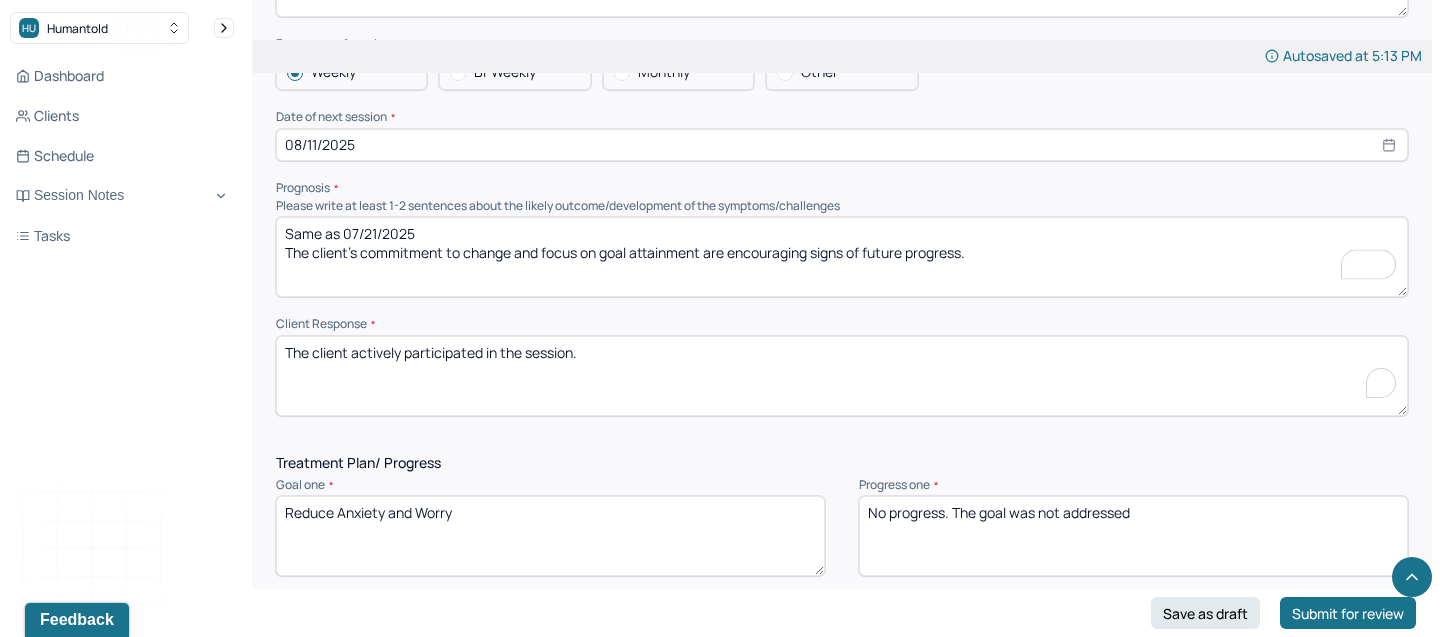click on "The client actively participated in the session." at bounding box center [842, 376] 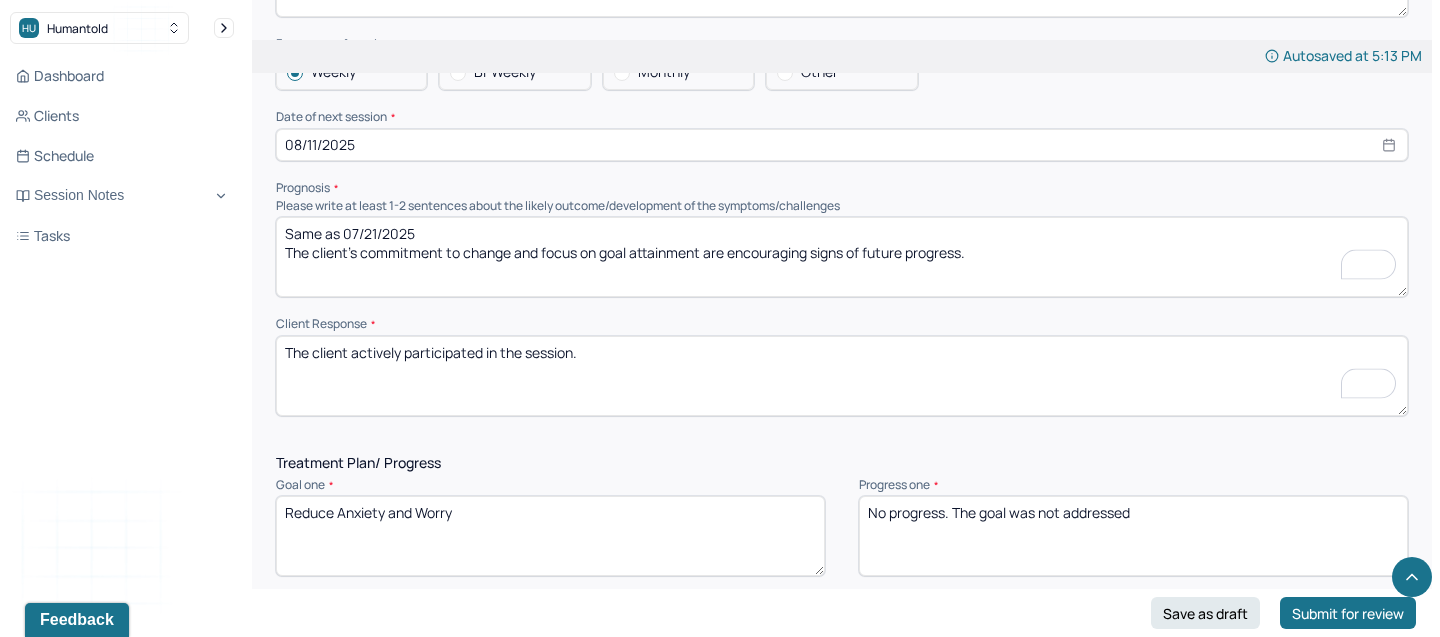 click on "The client actively participated in the session." at bounding box center [842, 376] 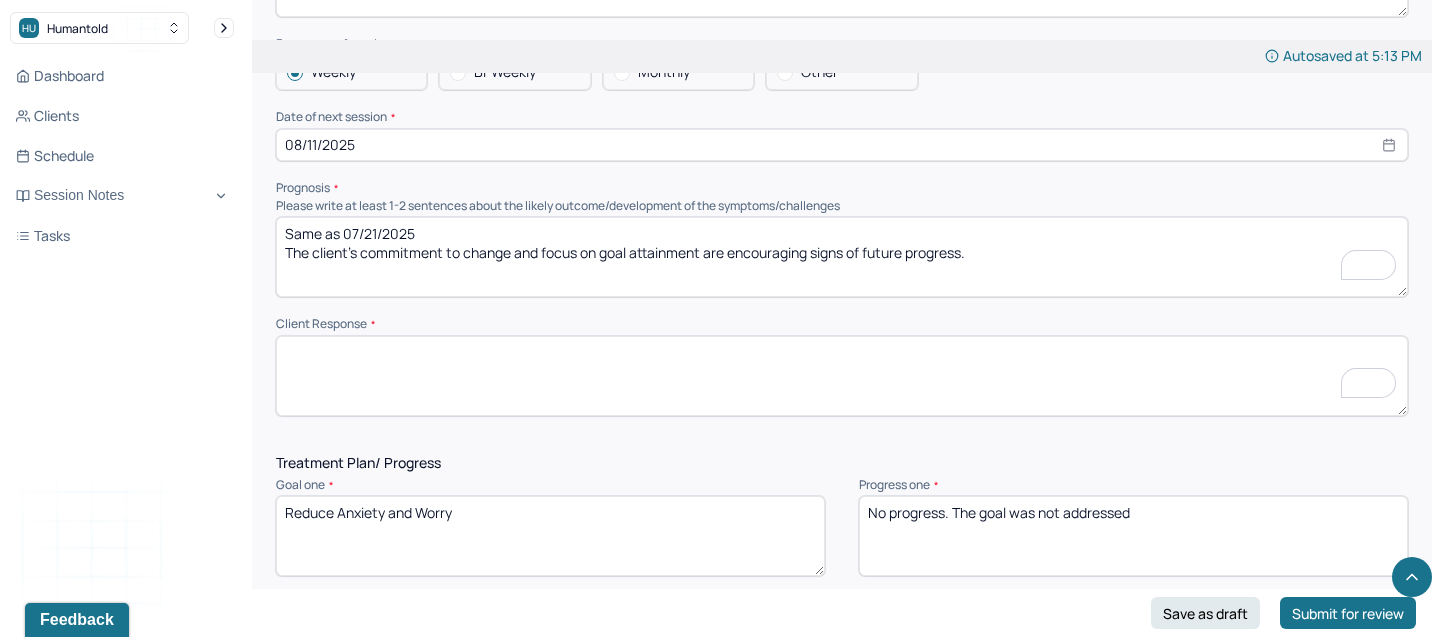 paste on "The client was expressive and responsive throughout the session." 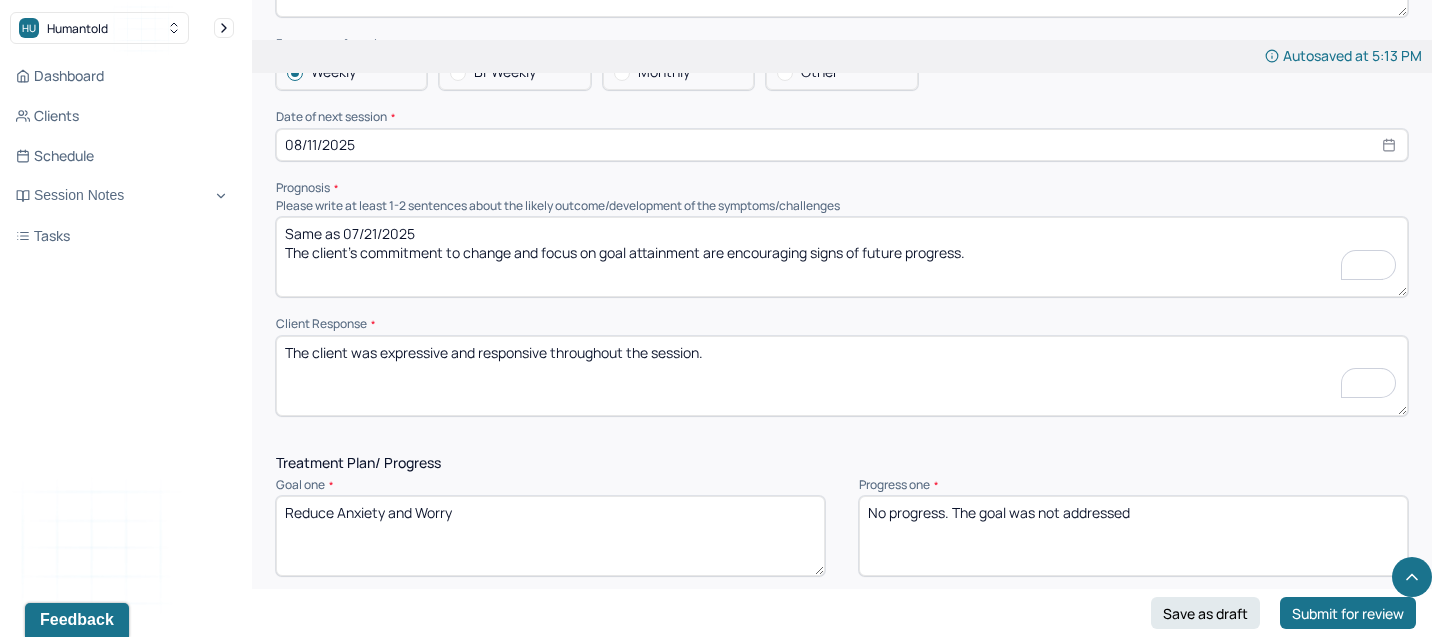 scroll, scrollTop: 3, scrollLeft: 0, axis: vertical 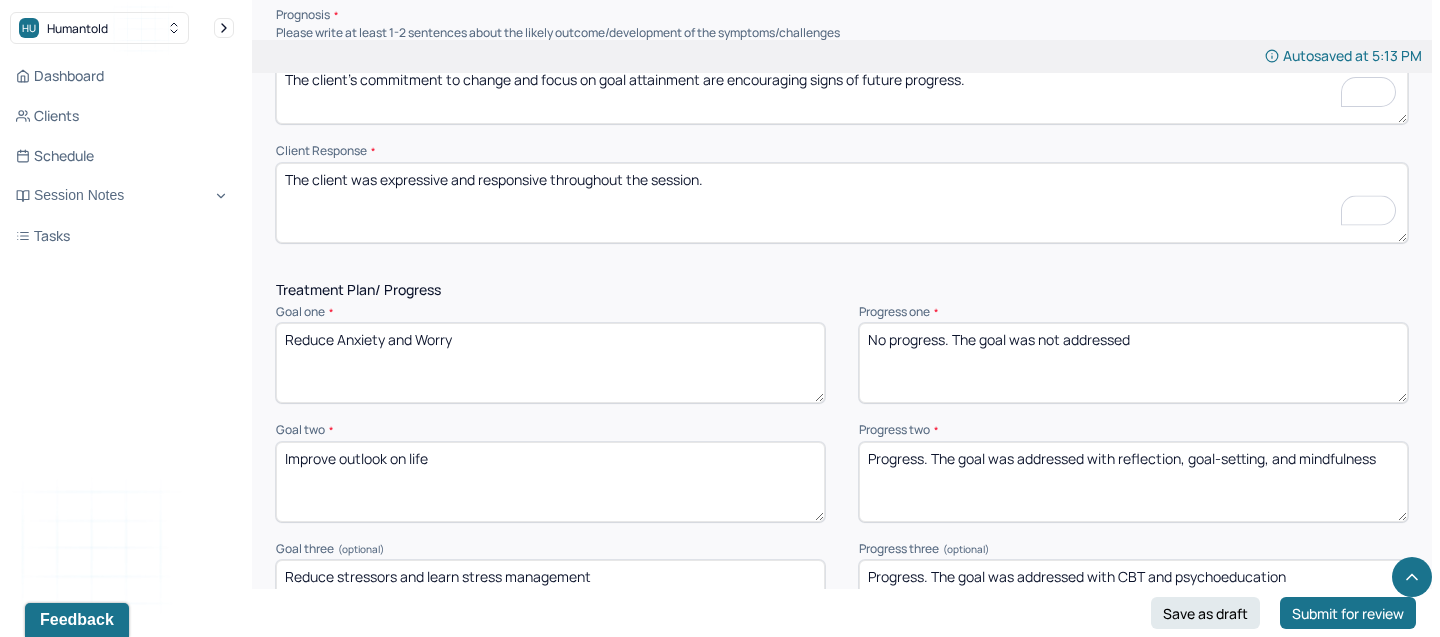 type on "The client was expressive and responsive throughout the session." 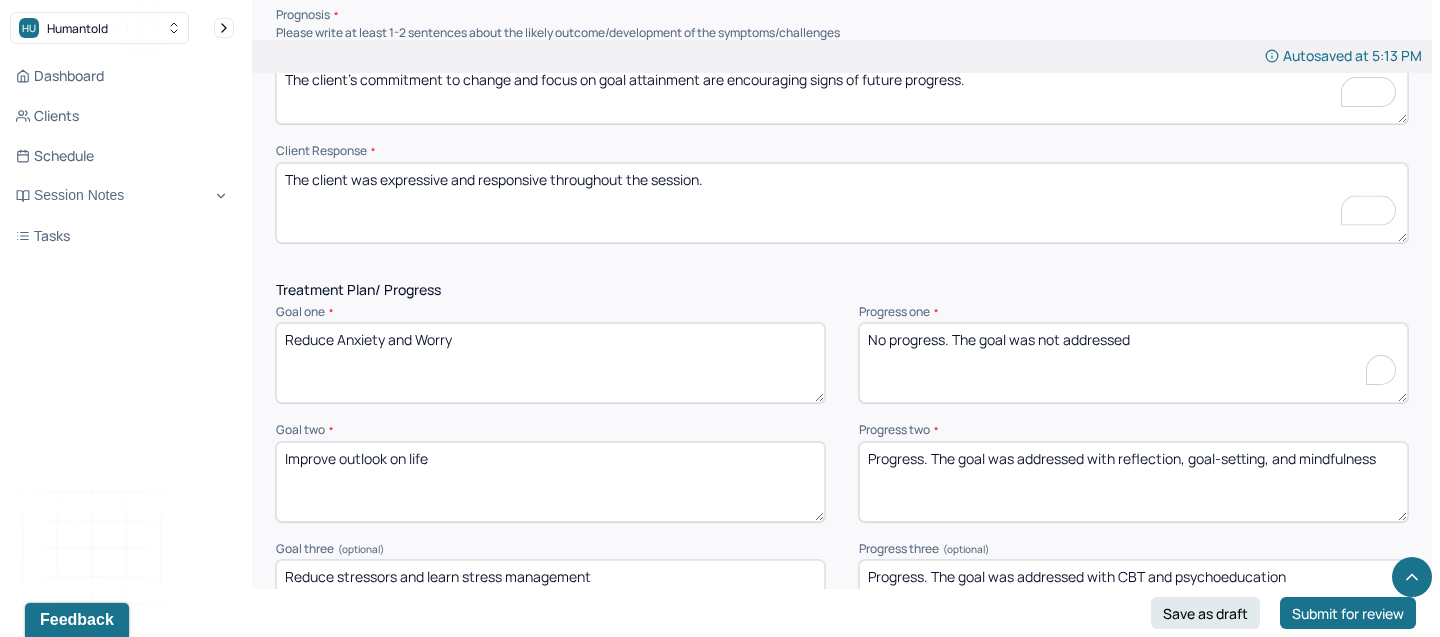 click on "No progress. The goal was not addressed" at bounding box center [1133, 363] 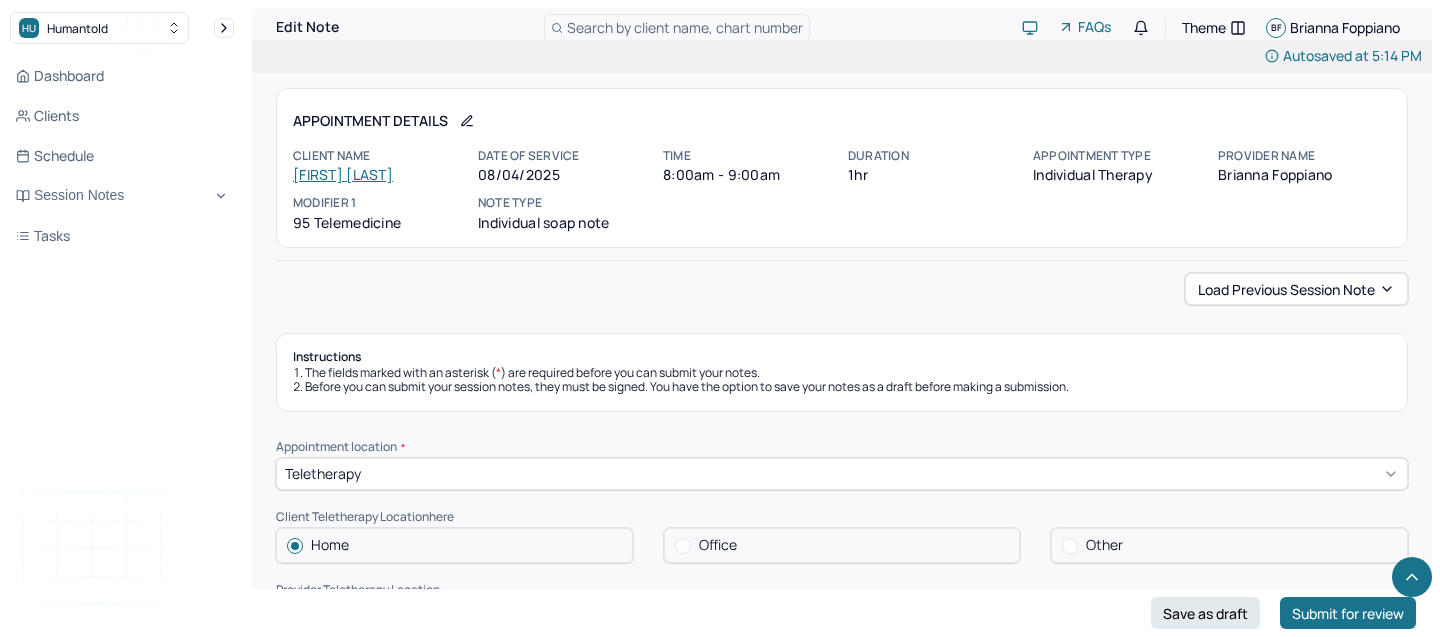 scroll, scrollTop: 2936, scrollLeft: 0, axis: vertical 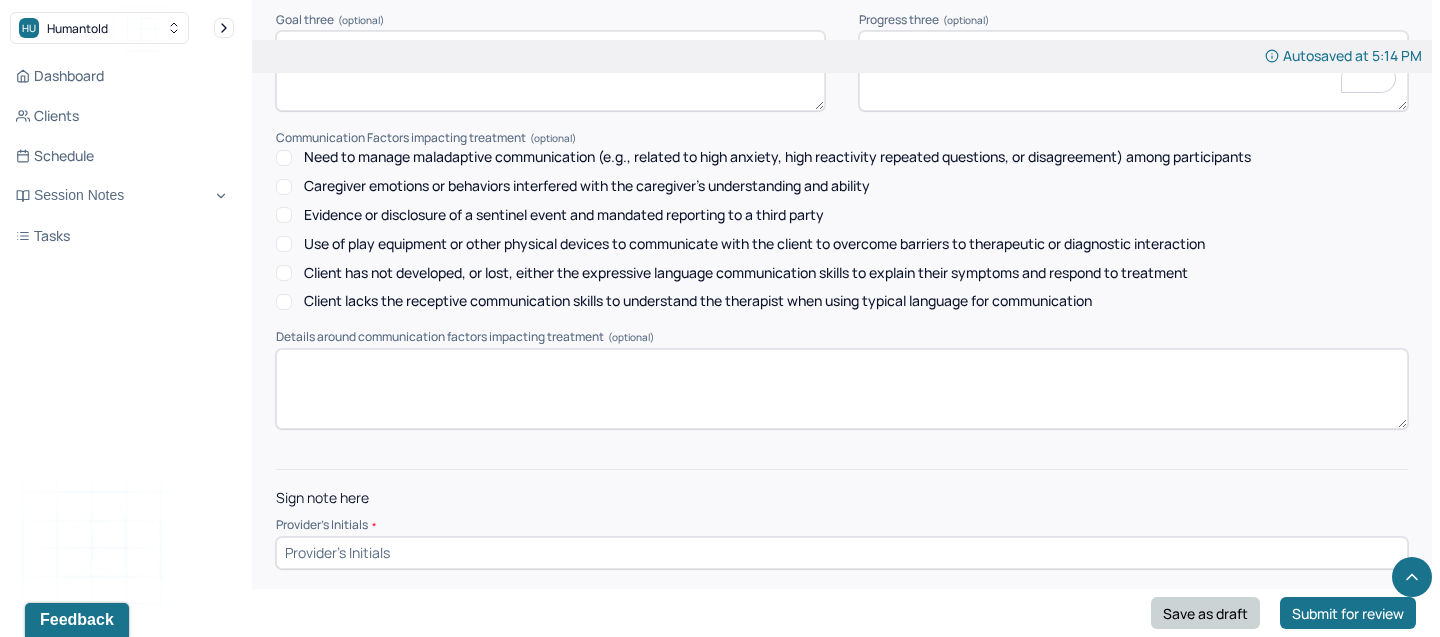 type on "No progress. The goal was not addressed" 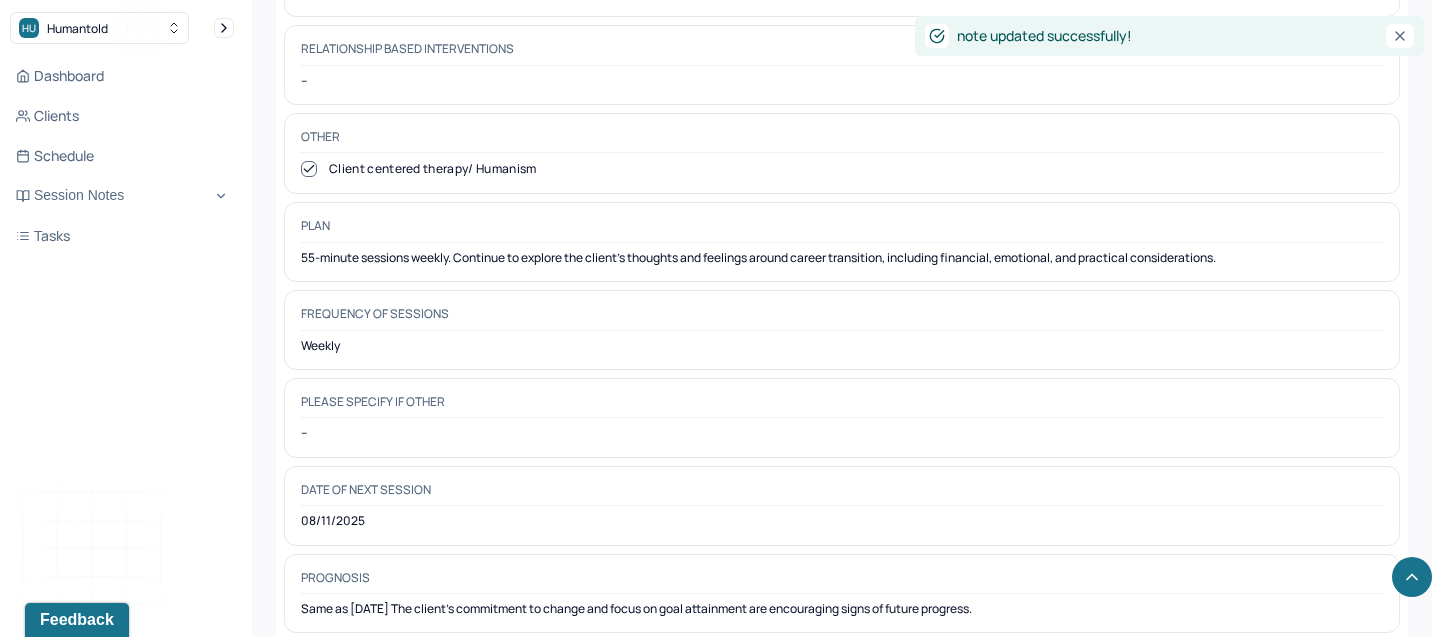 scroll, scrollTop: 2144, scrollLeft: 0, axis: vertical 